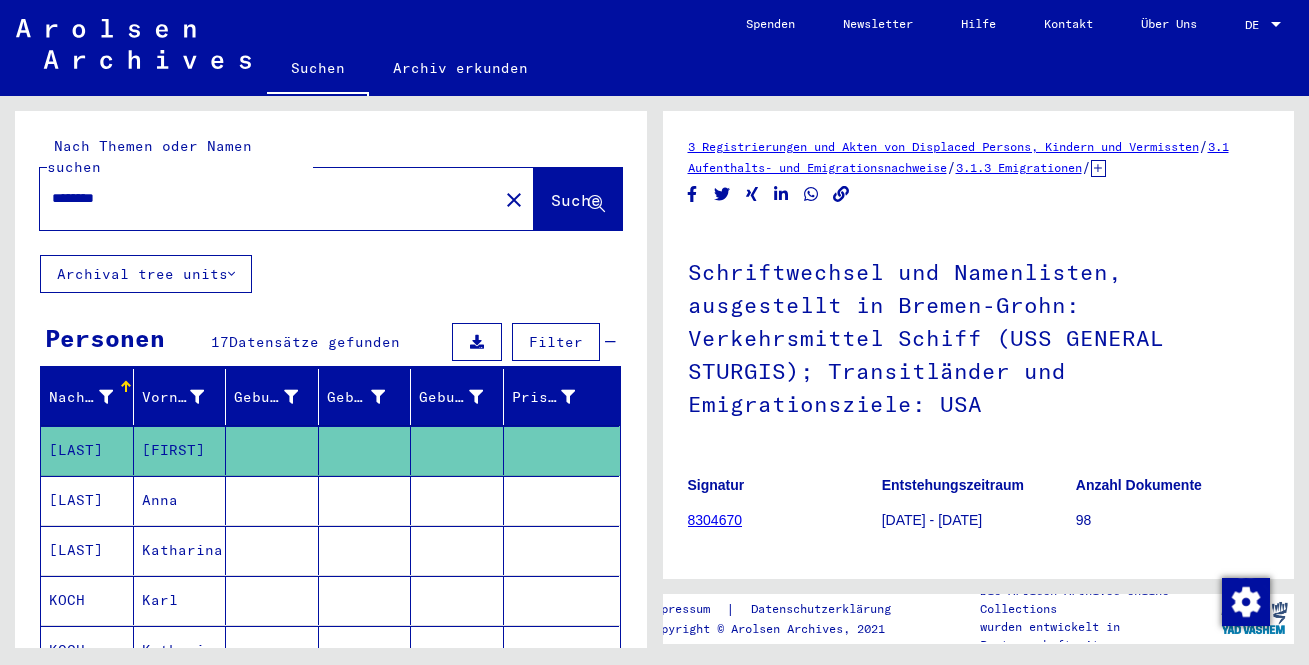 scroll, scrollTop: 0, scrollLeft: 0, axis: both 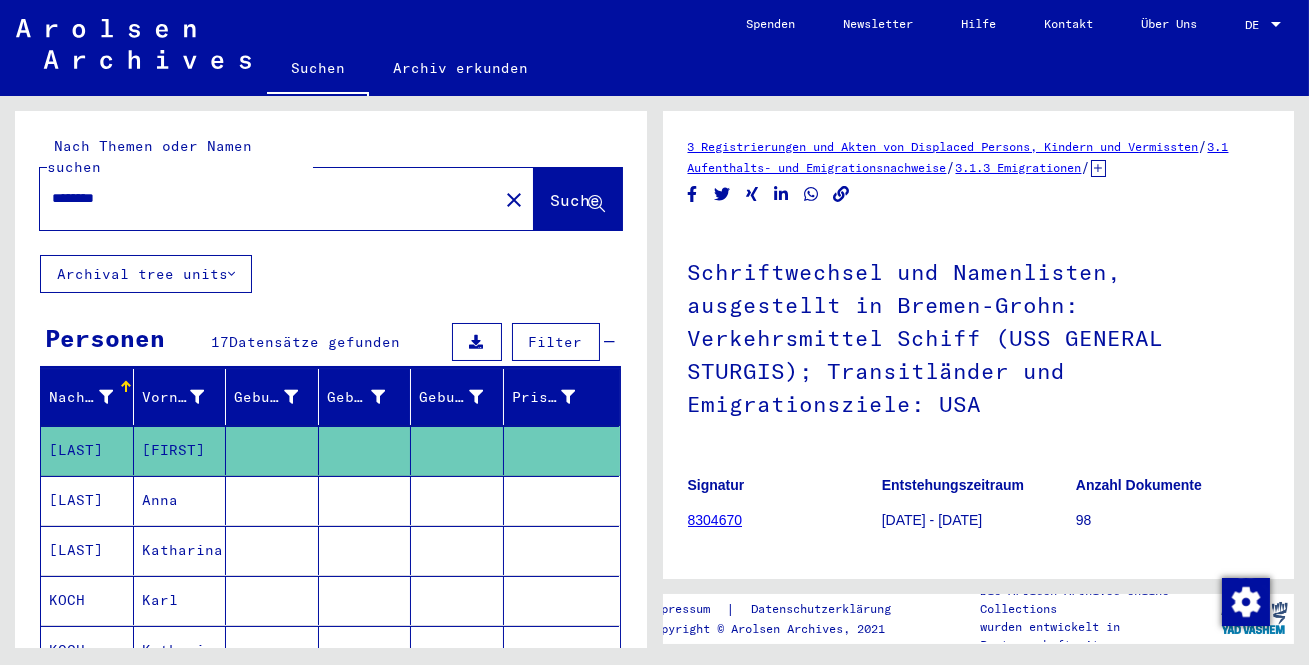 drag, startPoint x: 210, startPoint y: 166, endPoint x: 70, endPoint y: 223, distance: 151.15886 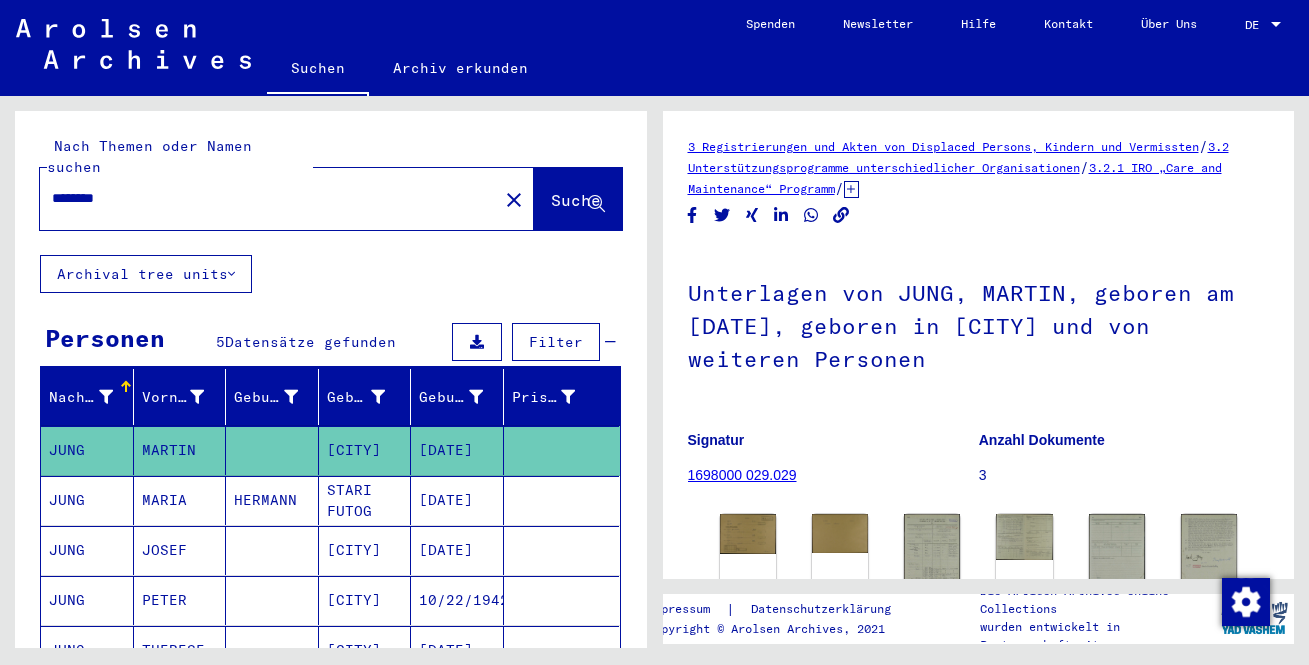 scroll, scrollTop: 0, scrollLeft: 0, axis: both 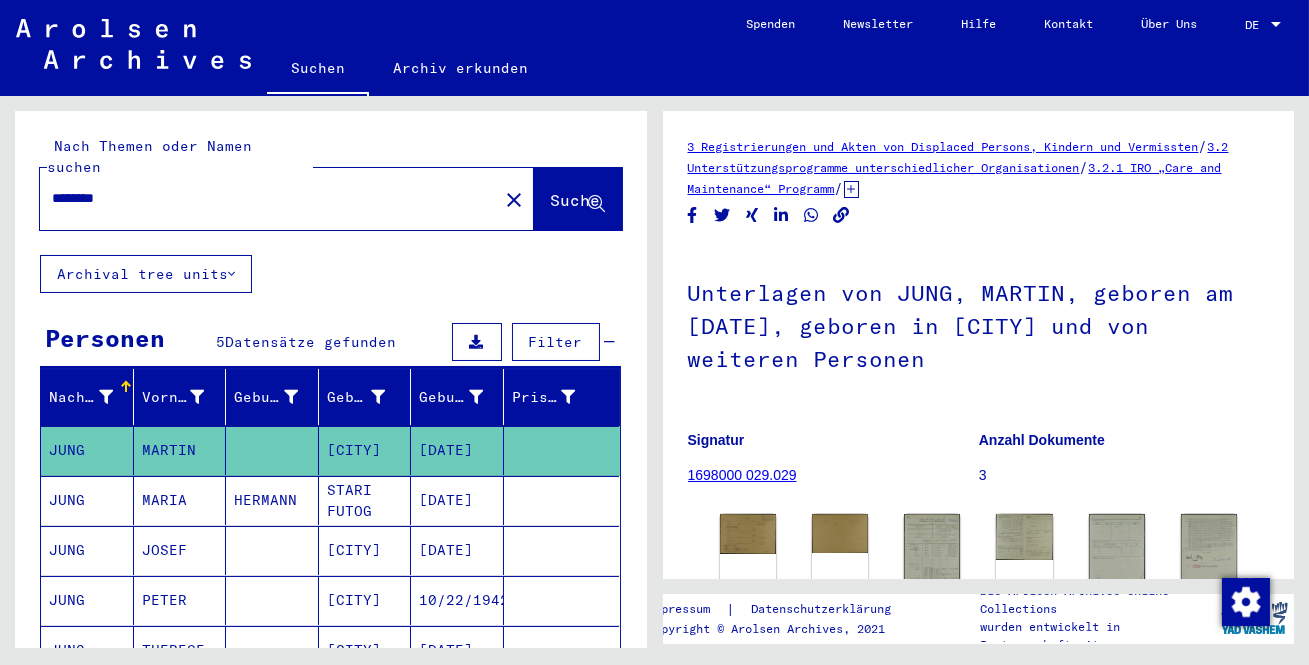 drag, startPoint x: 205, startPoint y: 177, endPoint x: 0, endPoint y: 197, distance: 205.9733 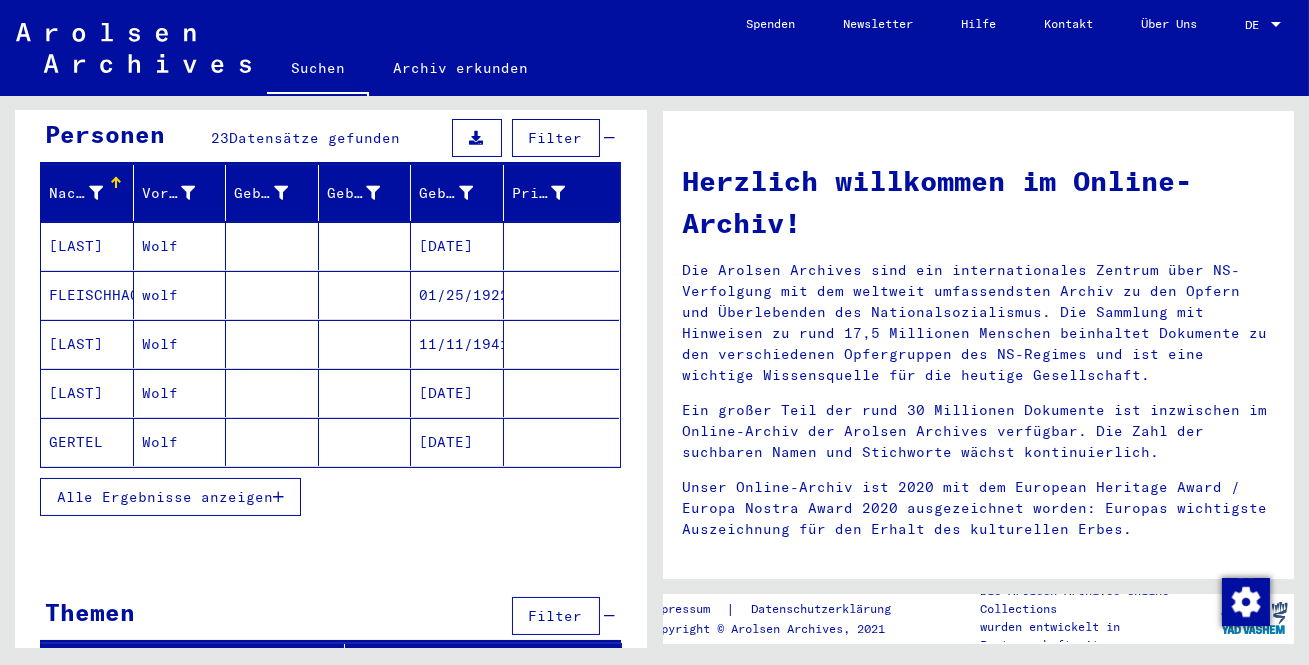 scroll, scrollTop: 213, scrollLeft: 0, axis: vertical 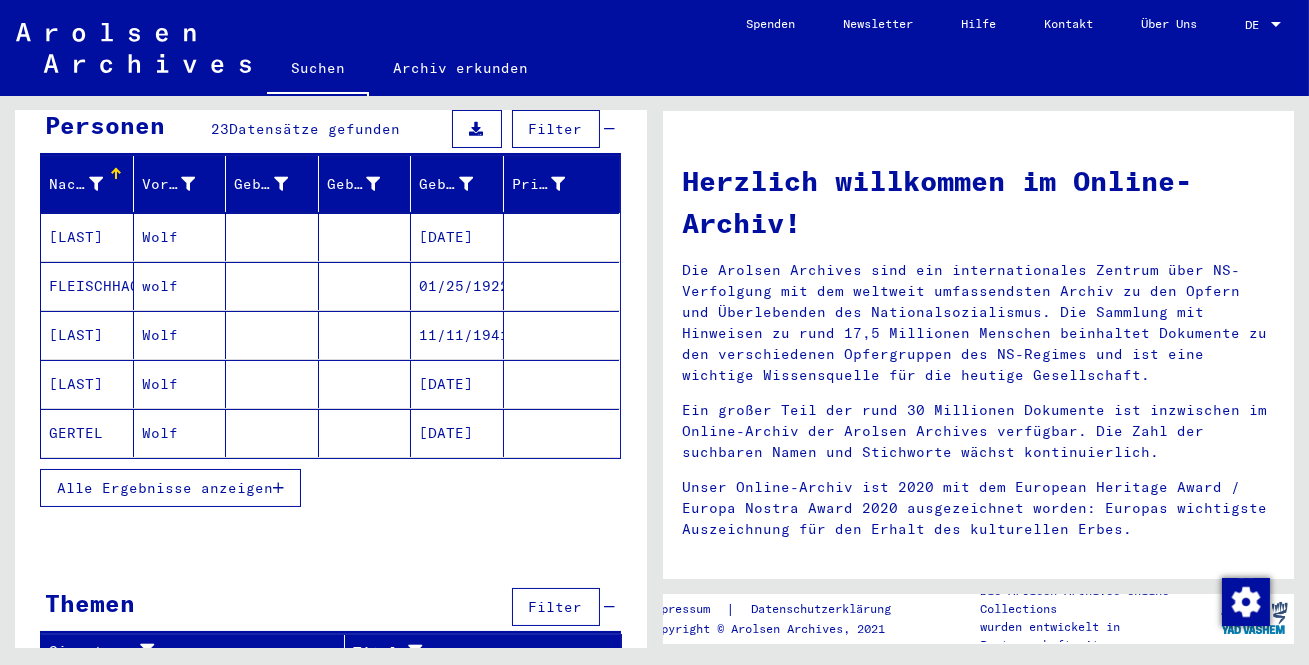 click on "Alle Ergebnisse anzeigen" at bounding box center [170, 488] 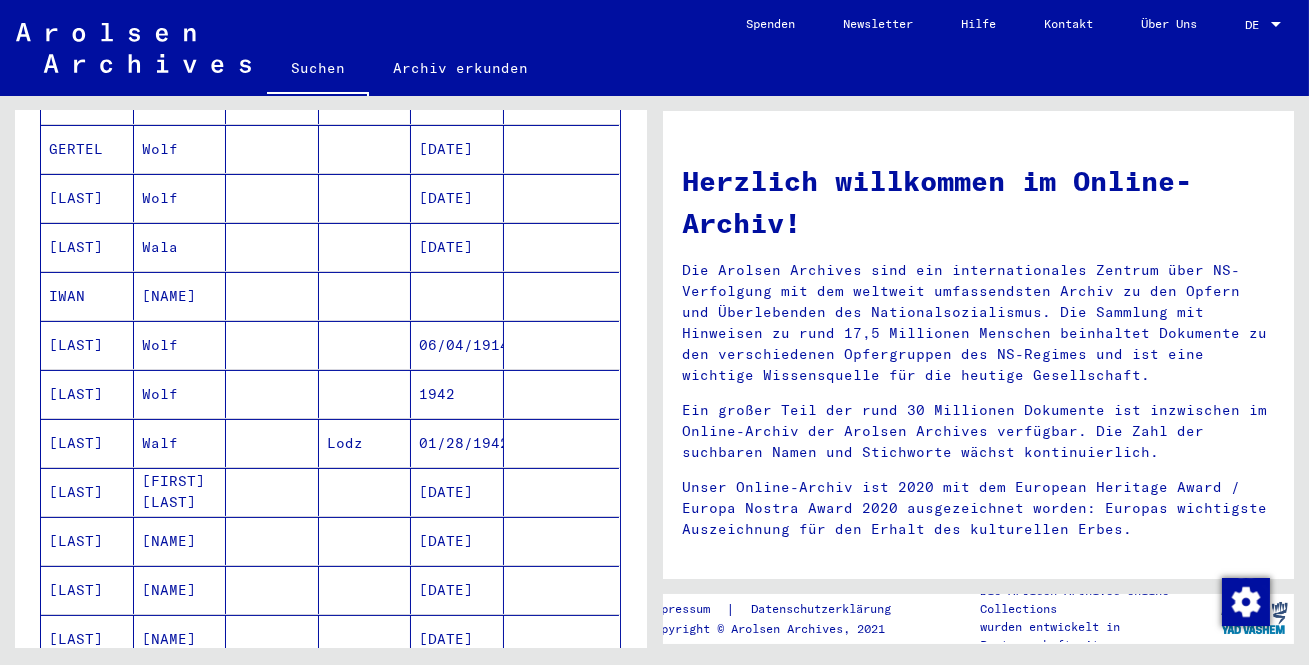 scroll, scrollTop: 0, scrollLeft: 0, axis: both 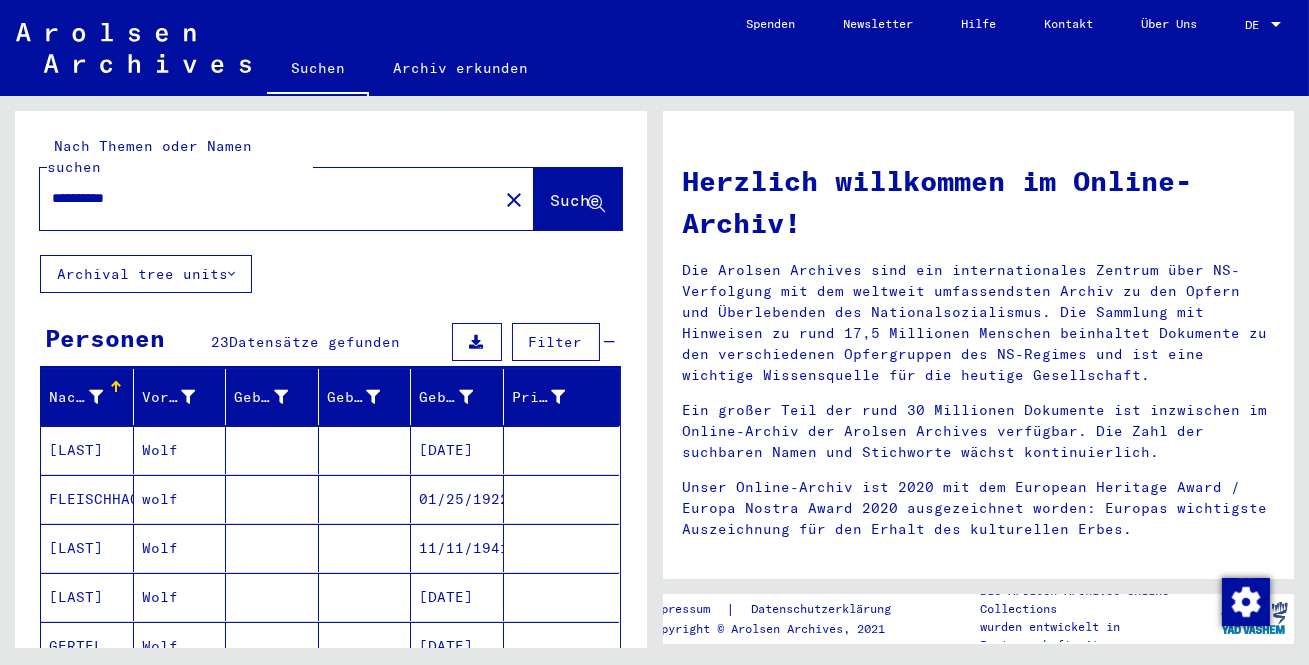 drag, startPoint x: 102, startPoint y: 181, endPoint x: 7, endPoint y: 180, distance: 95.005264 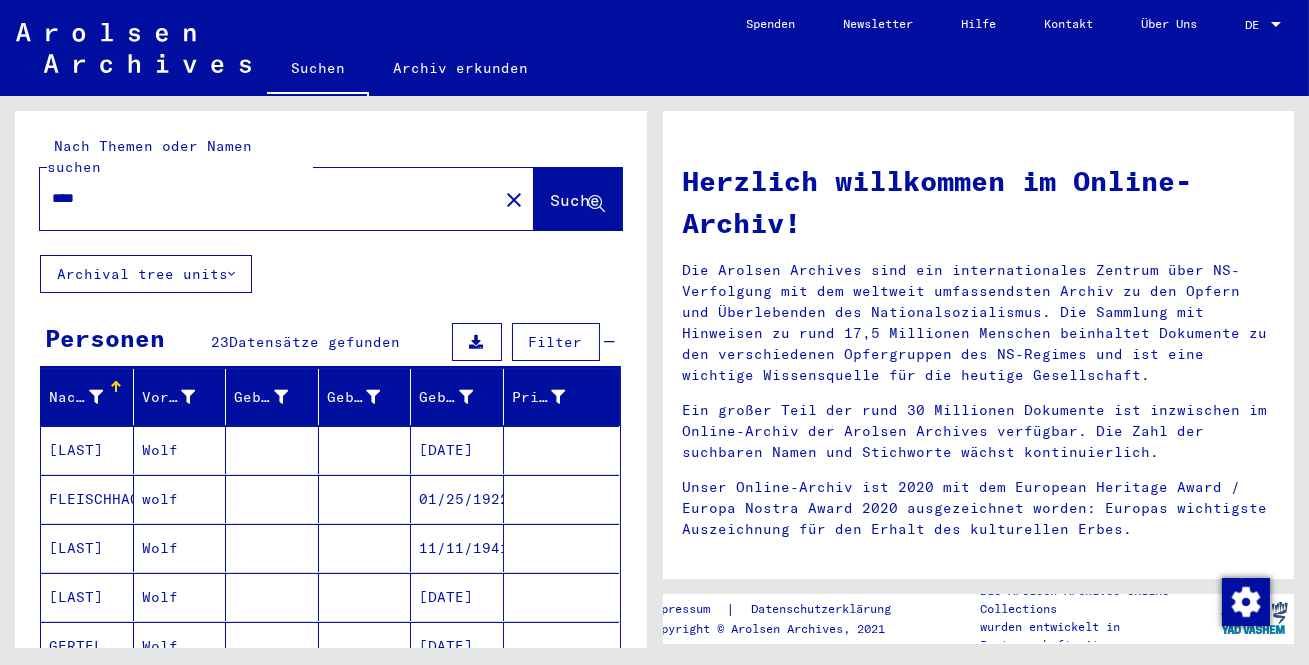 click on "****" at bounding box center (263, 198) 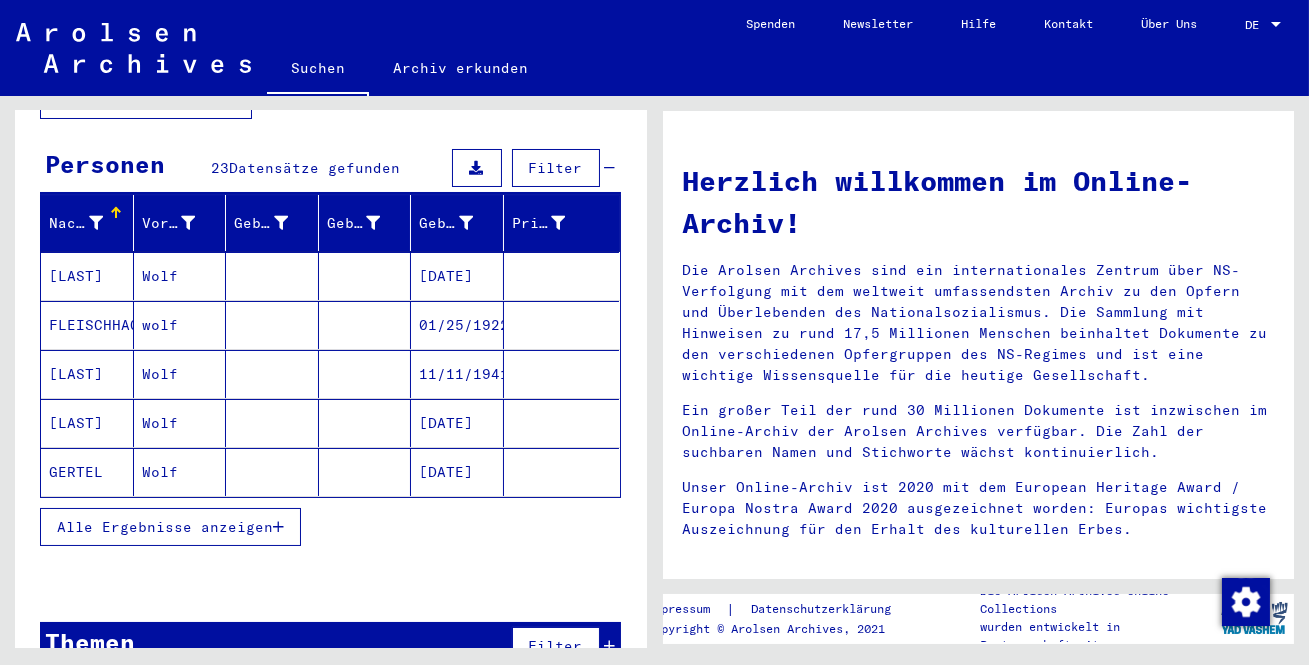 scroll, scrollTop: 181, scrollLeft: 0, axis: vertical 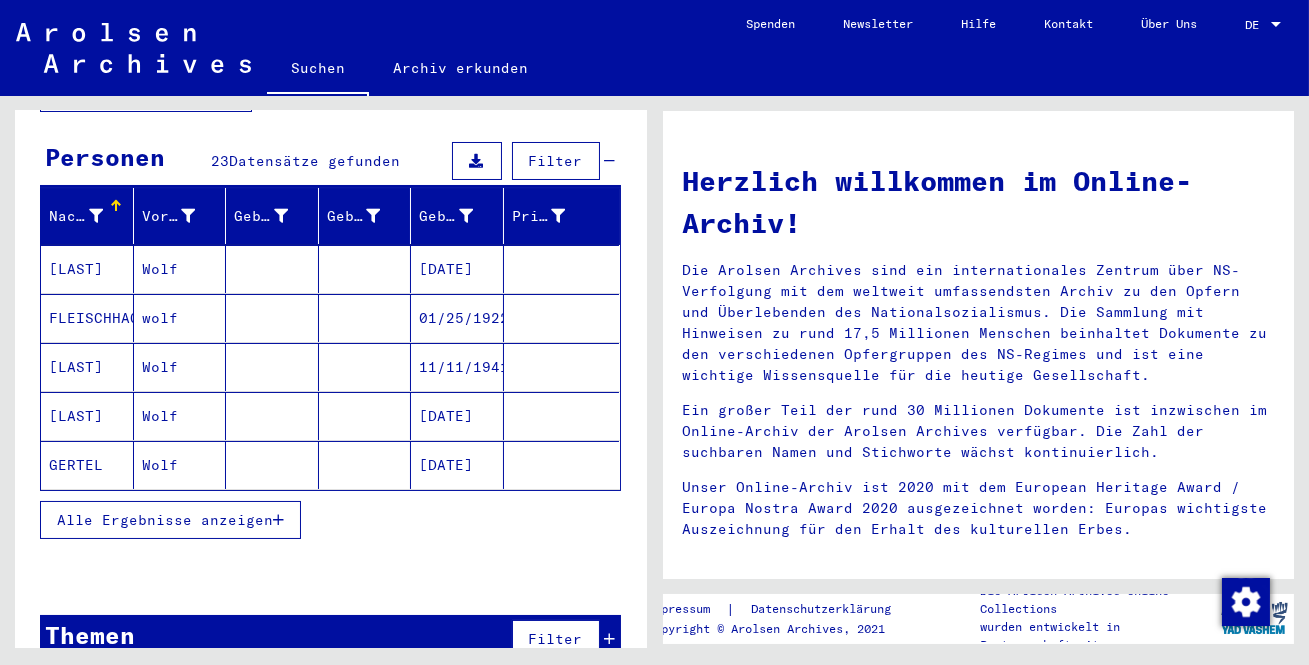 click on "Alle Ergebnisse anzeigen" at bounding box center (165, 520) 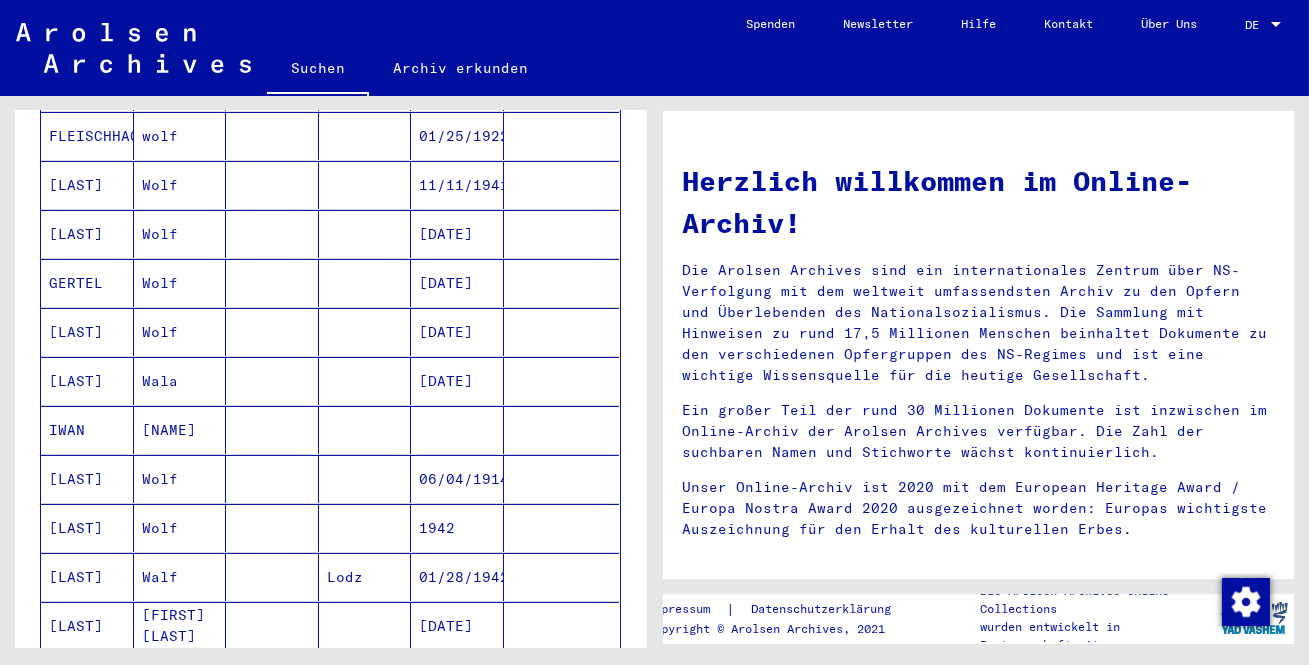 scroll, scrollTop: 0, scrollLeft: 0, axis: both 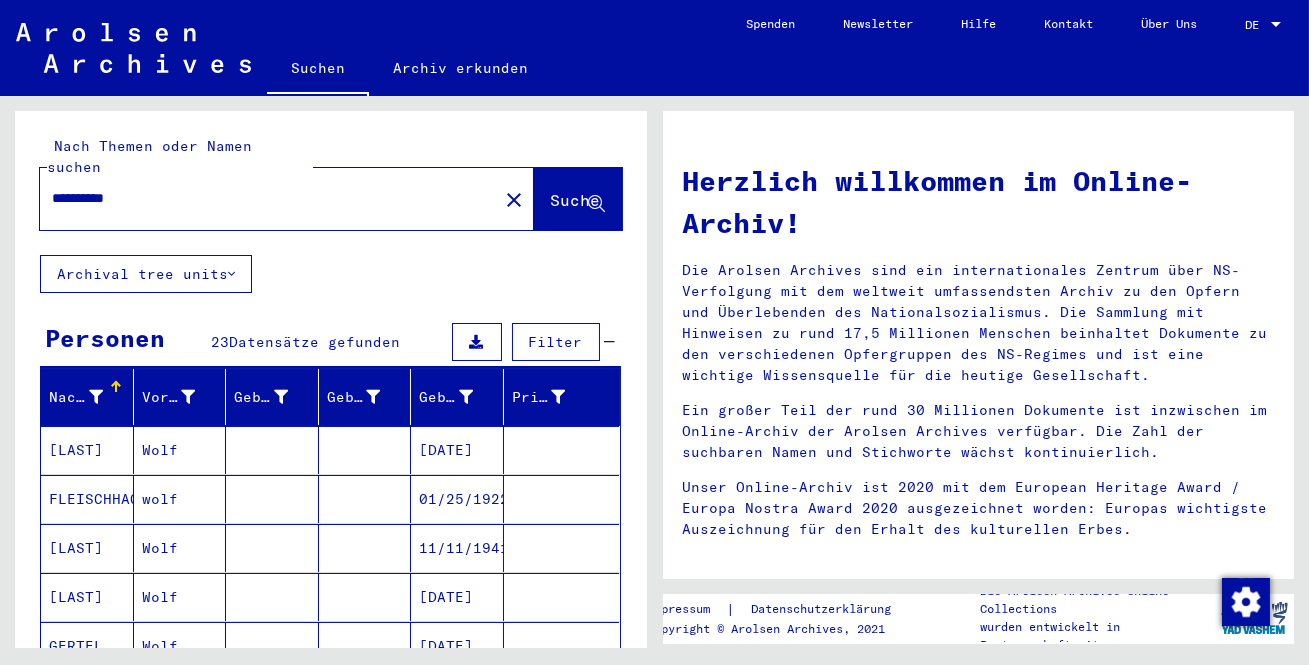 click on "**********" at bounding box center (263, 198) 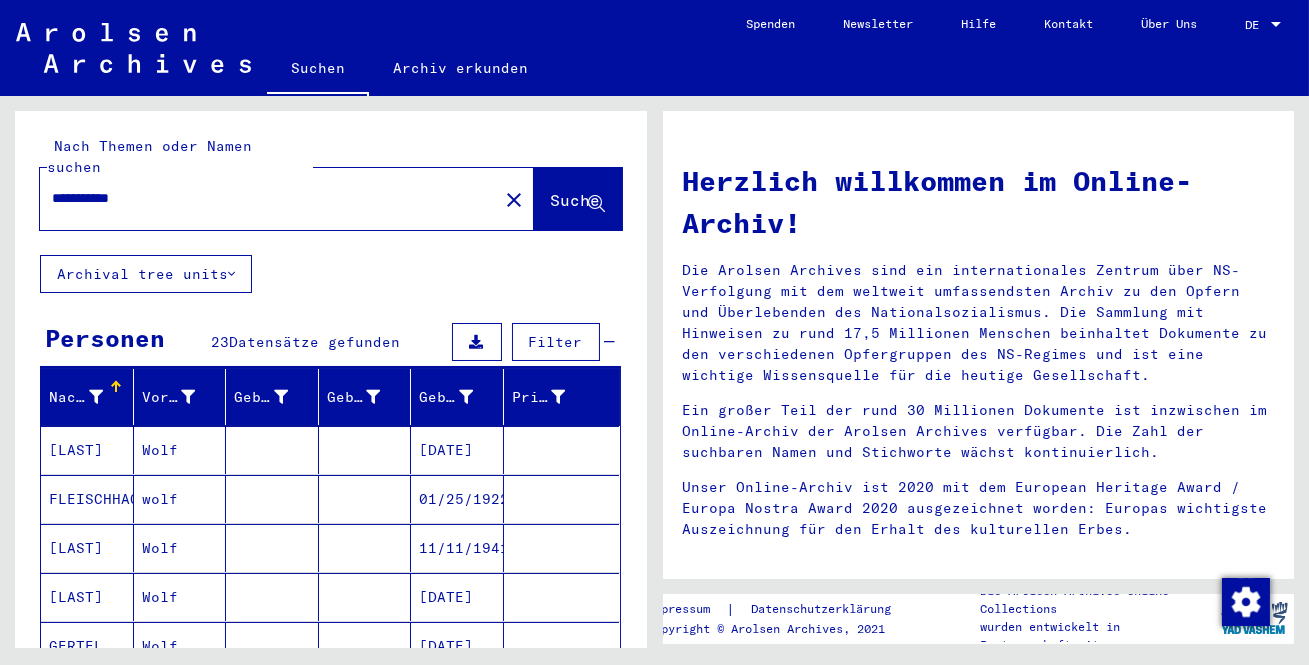 type on "**********" 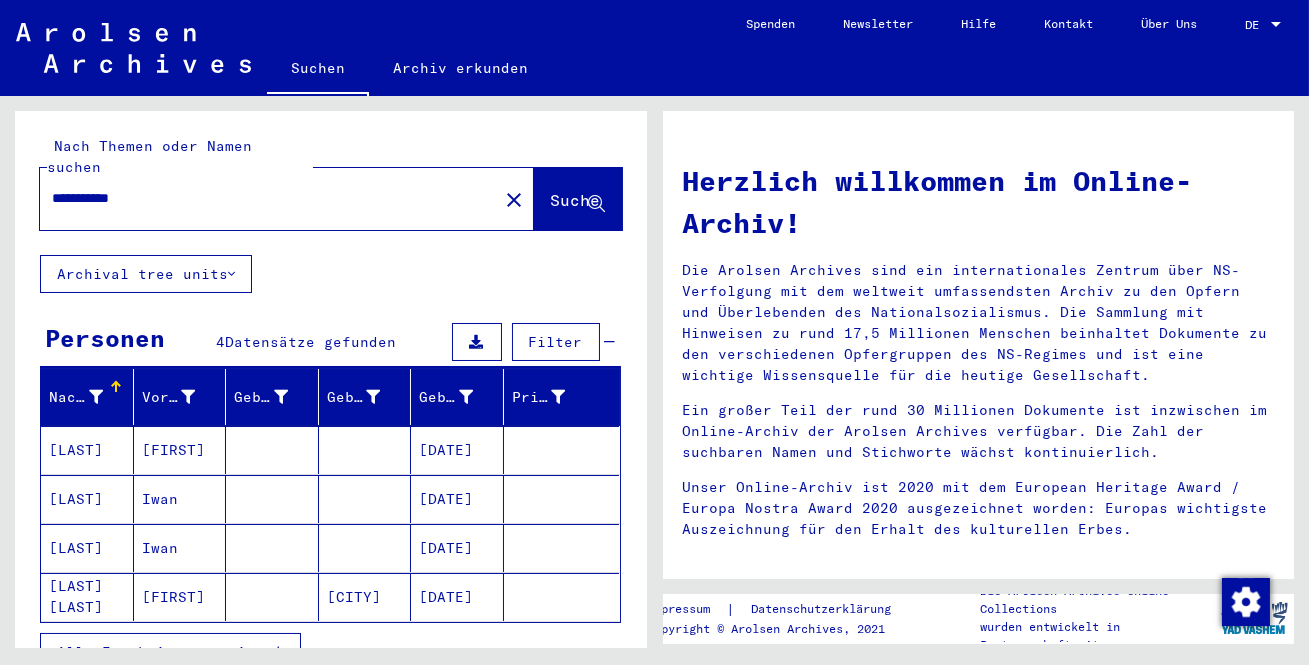 click on "[FIRST]" at bounding box center (180, 499) 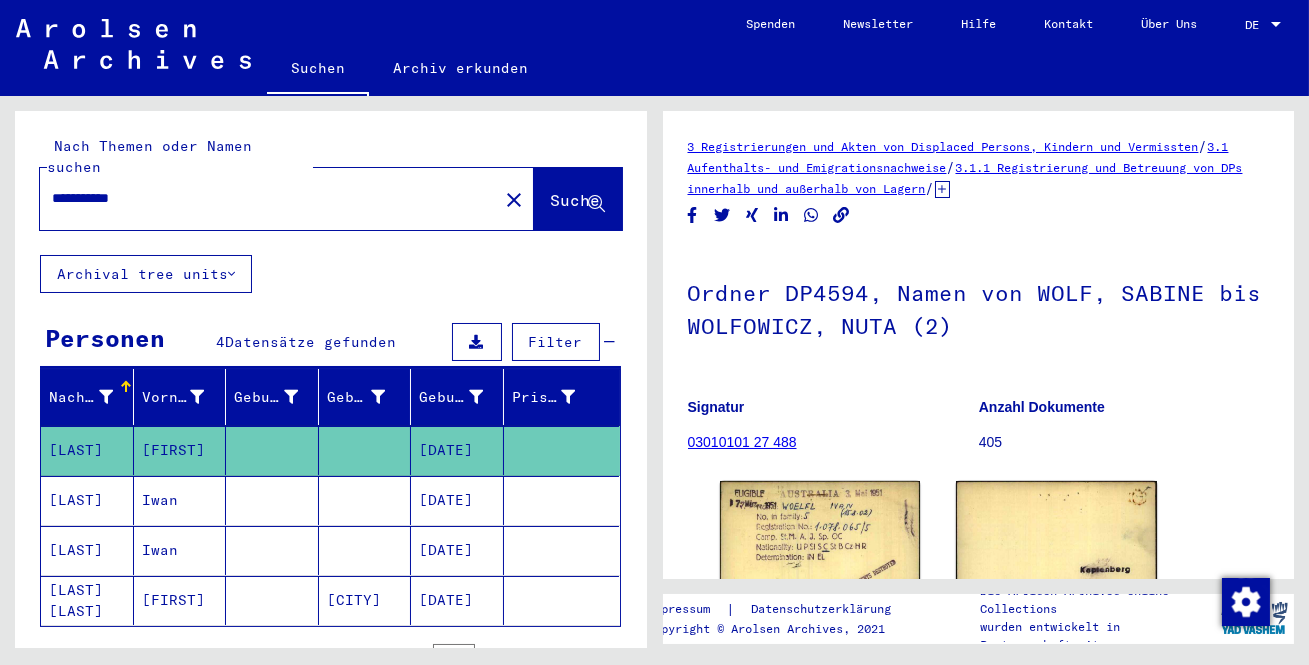 scroll, scrollTop: 0, scrollLeft: 0, axis: both 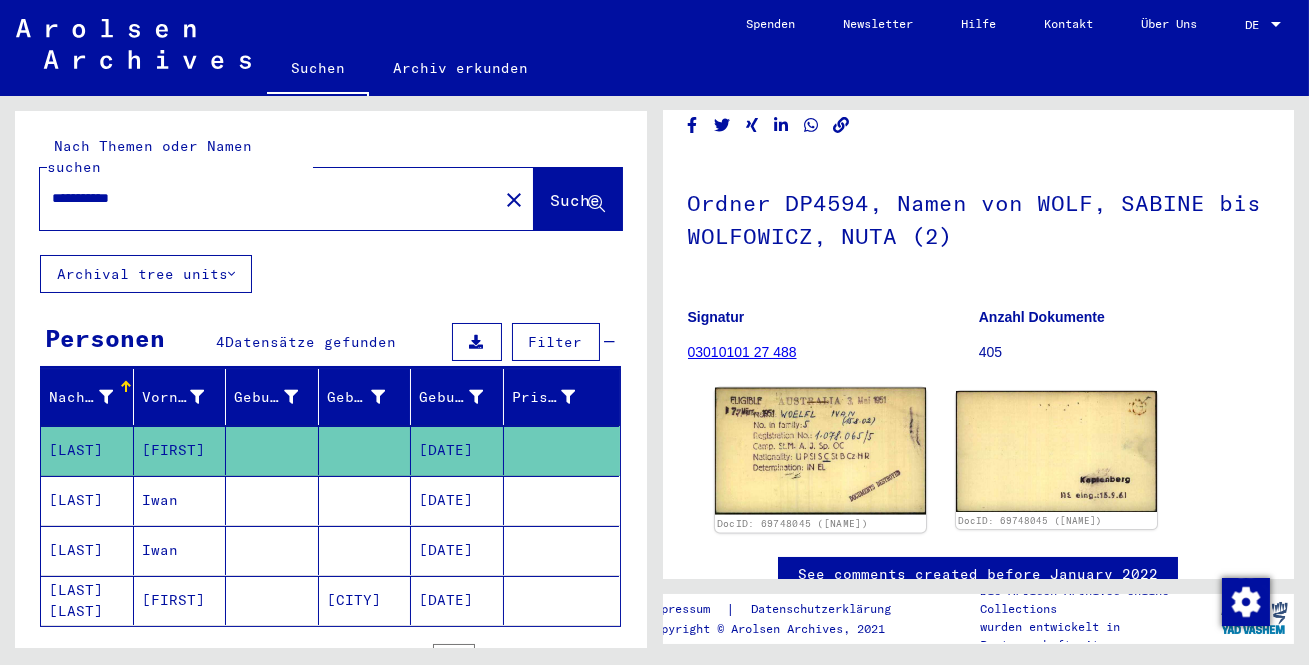 click 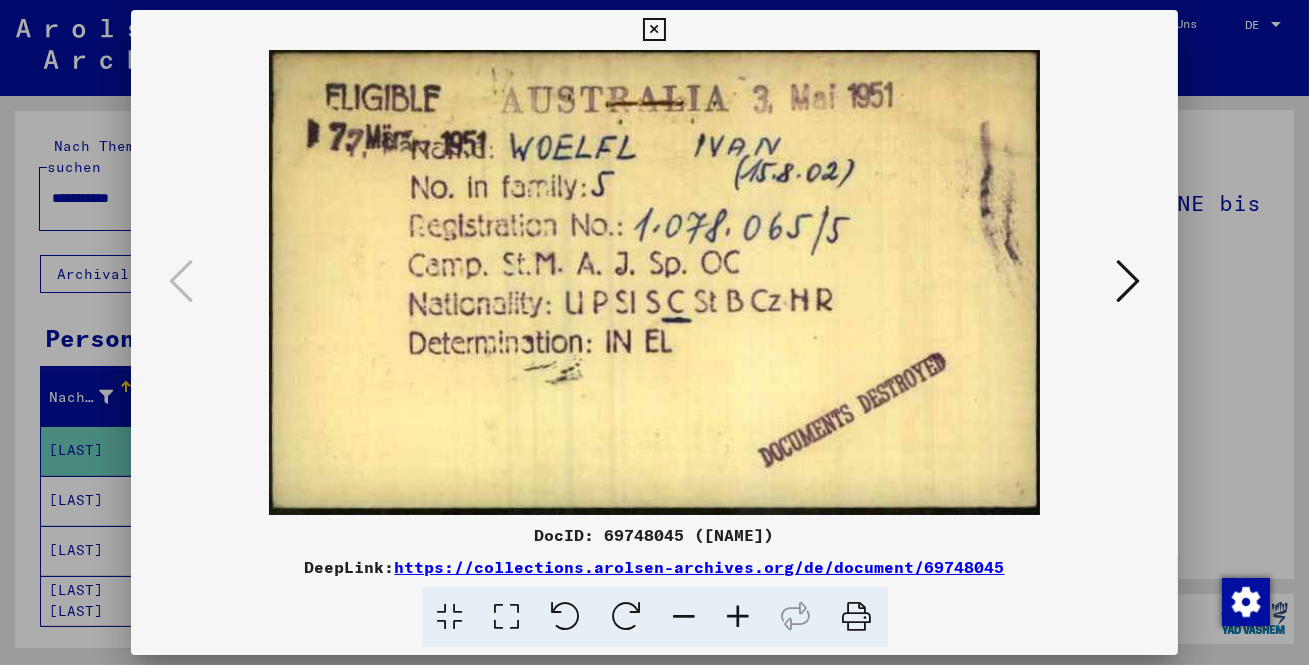 click at bounding box center [654, 282] 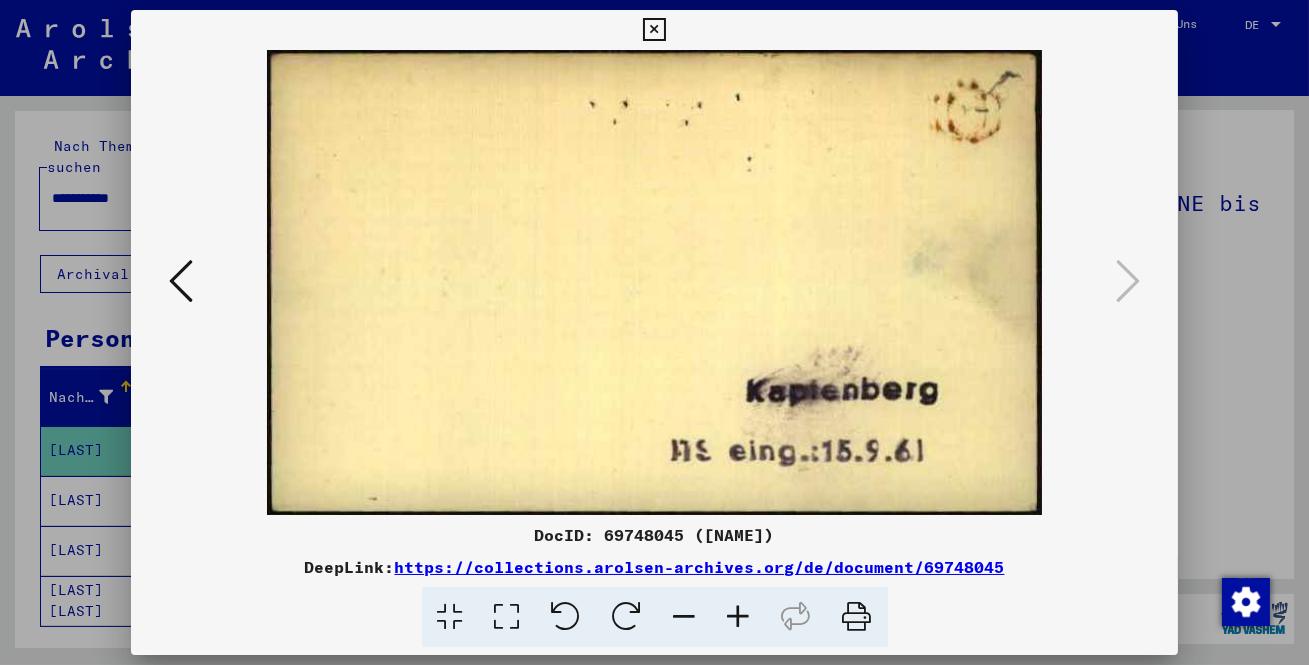 click at bounding box center [654, 282] 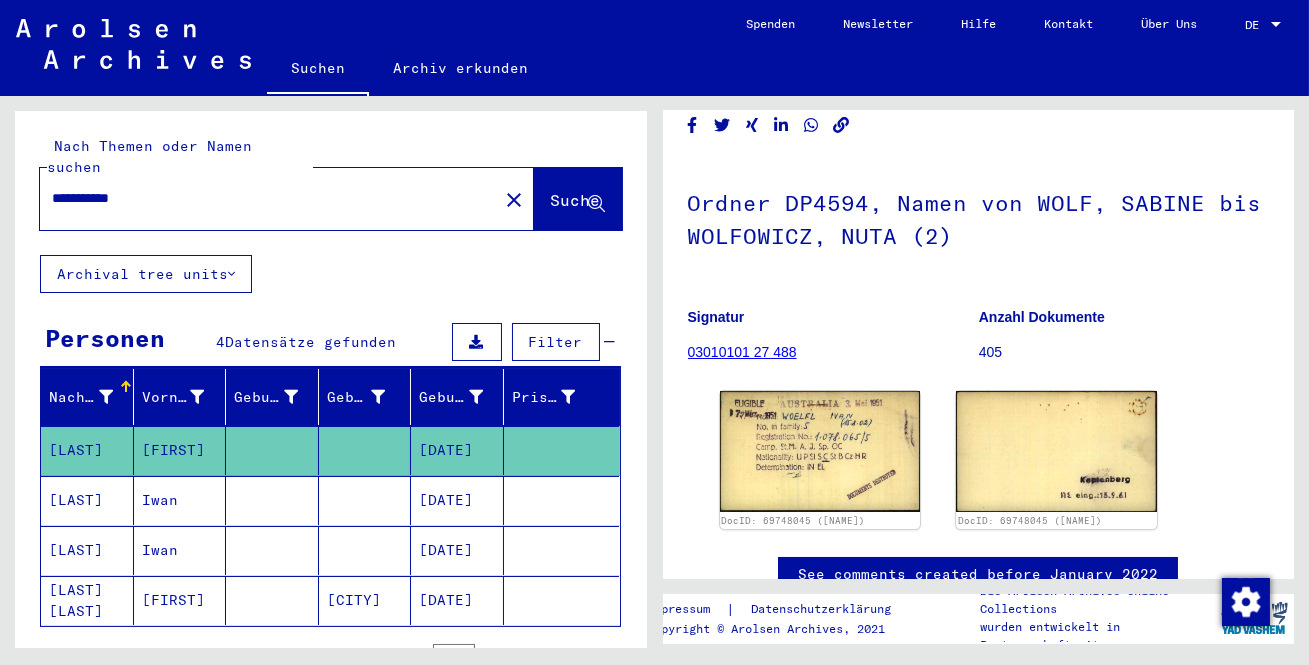 click on "[DATE]" at bounding box center [457, 550] 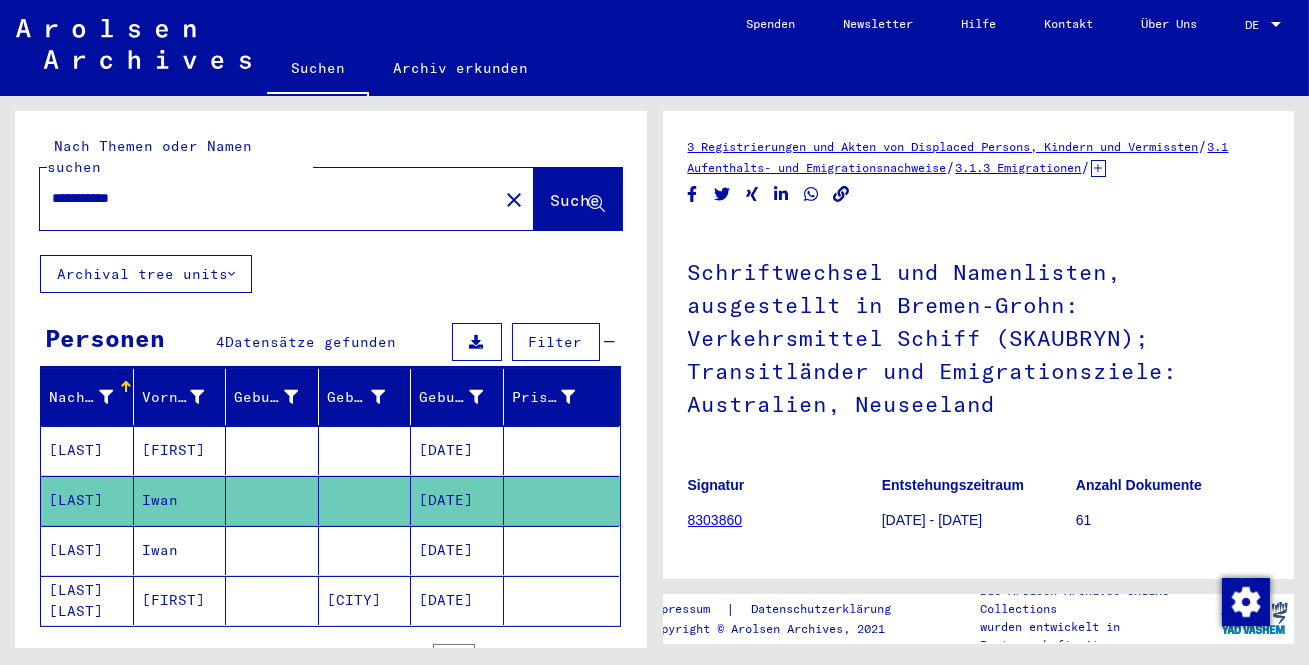scroll, scrollTop: 0, scrollLeft: 0, axis: both 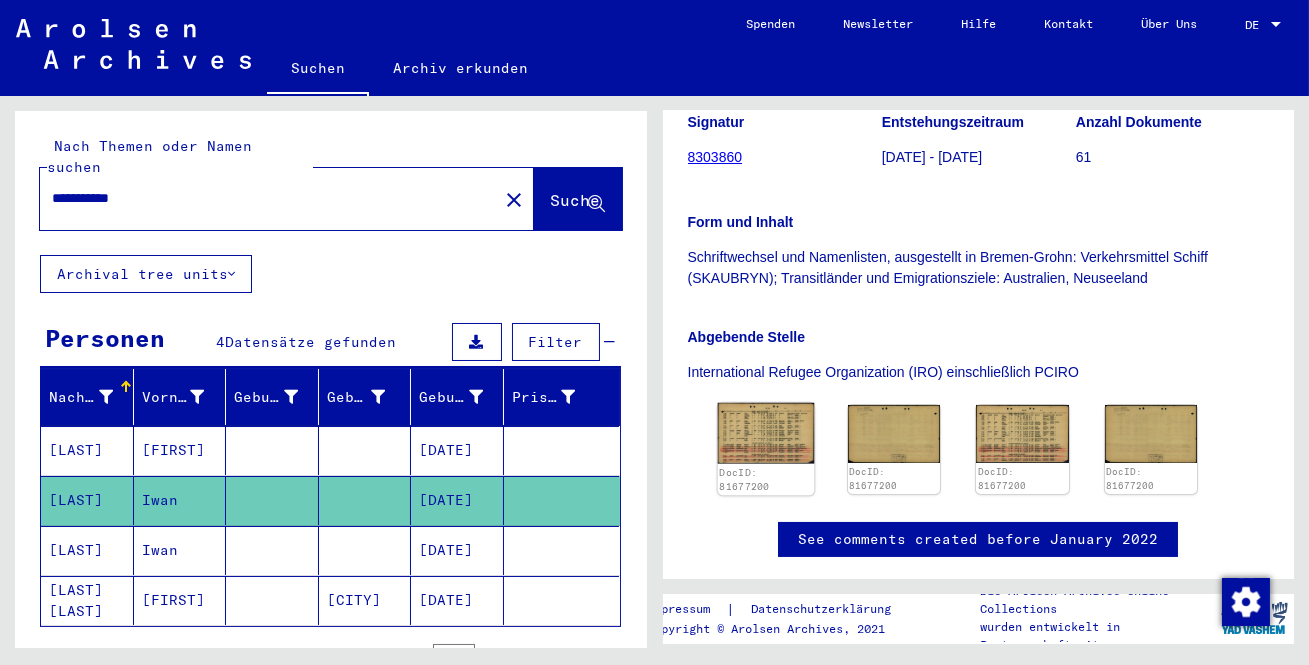 click 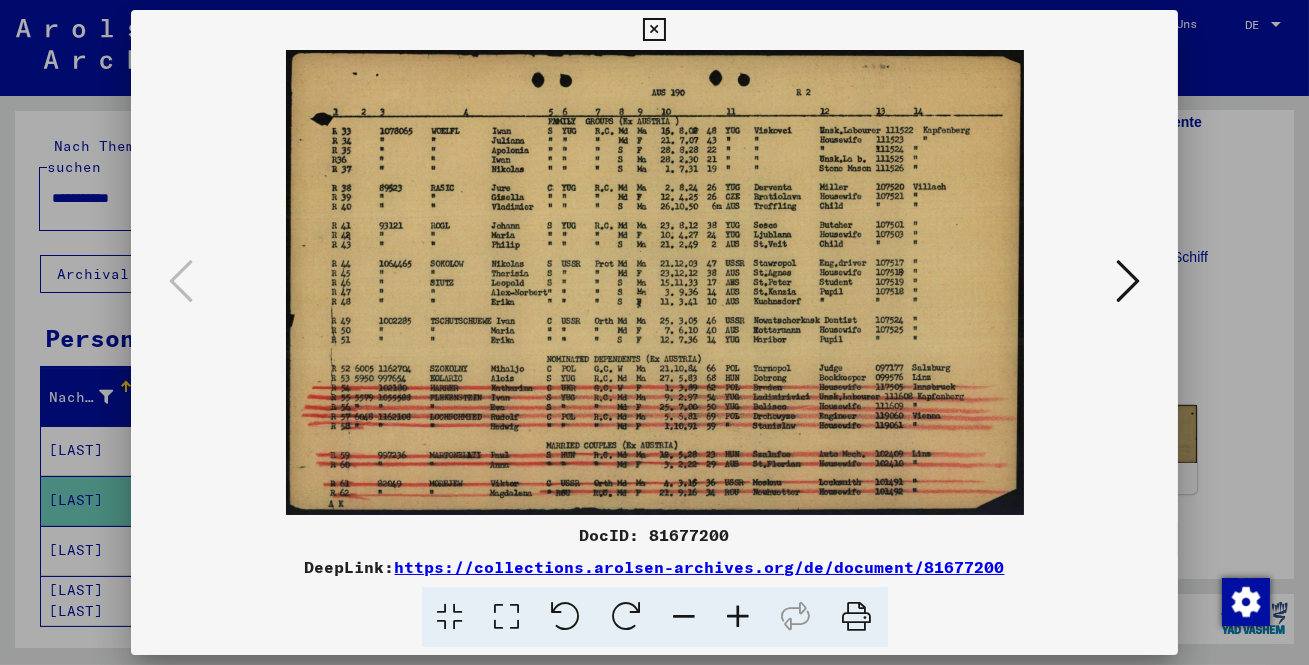 drag, startPoint x: 1120, startPoint y: 495, endPoint x: 1117, endPoint y: 479, distance: 16.27882 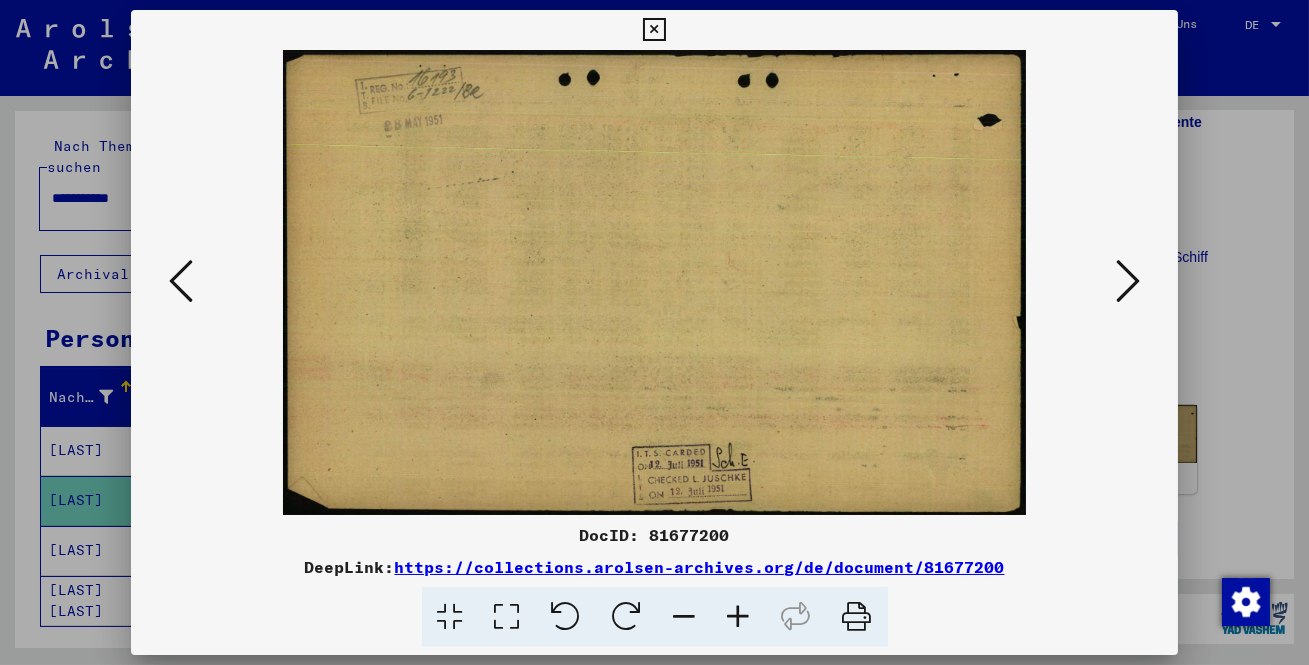 click at bounding box center [1128, 281] 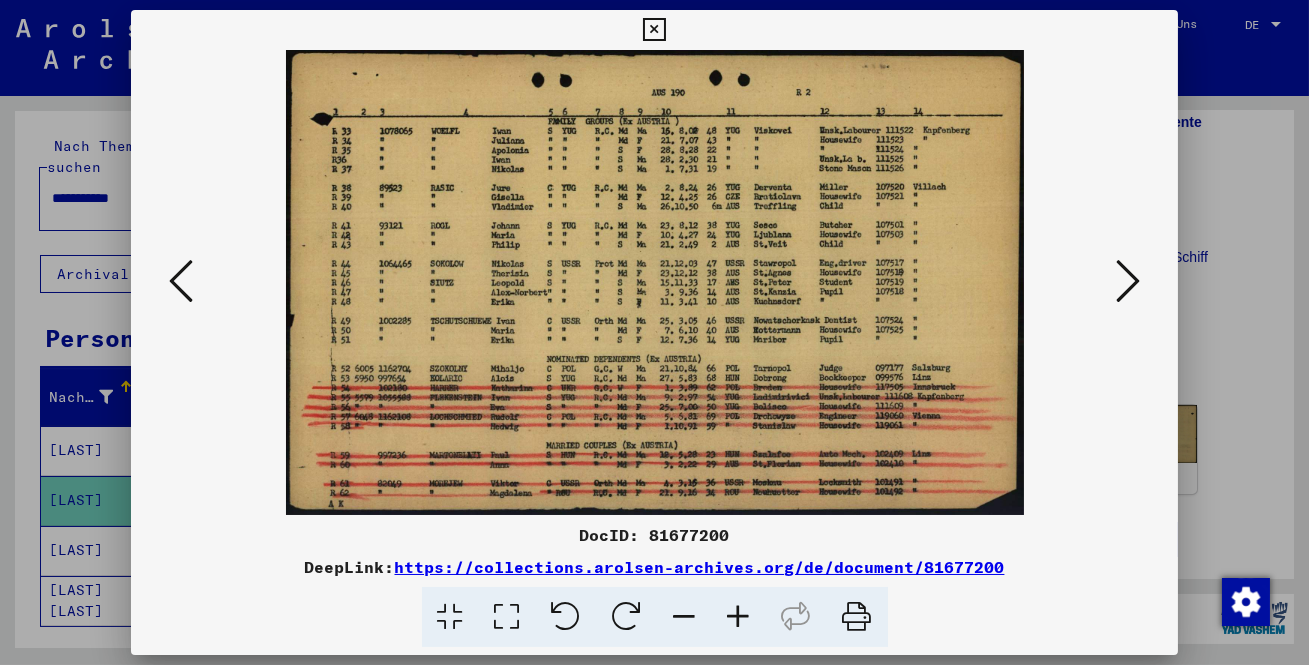 click at bounding box center (1128, 281) 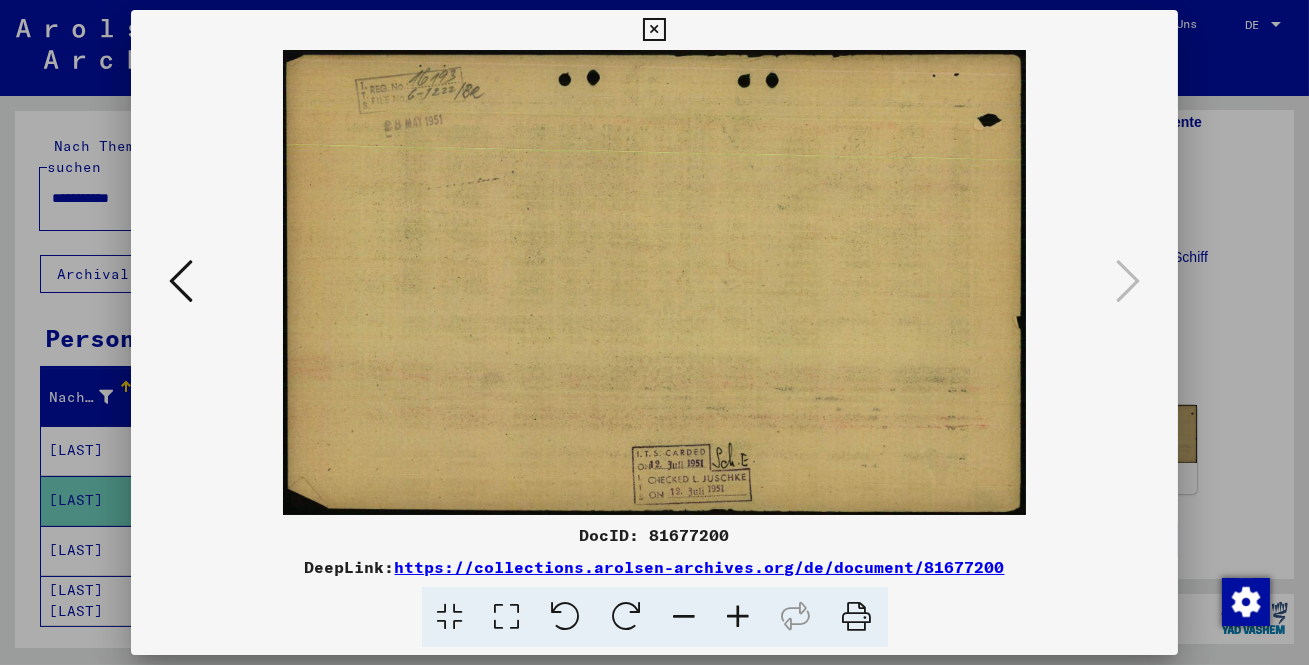 click at bounding box center [654, 282] 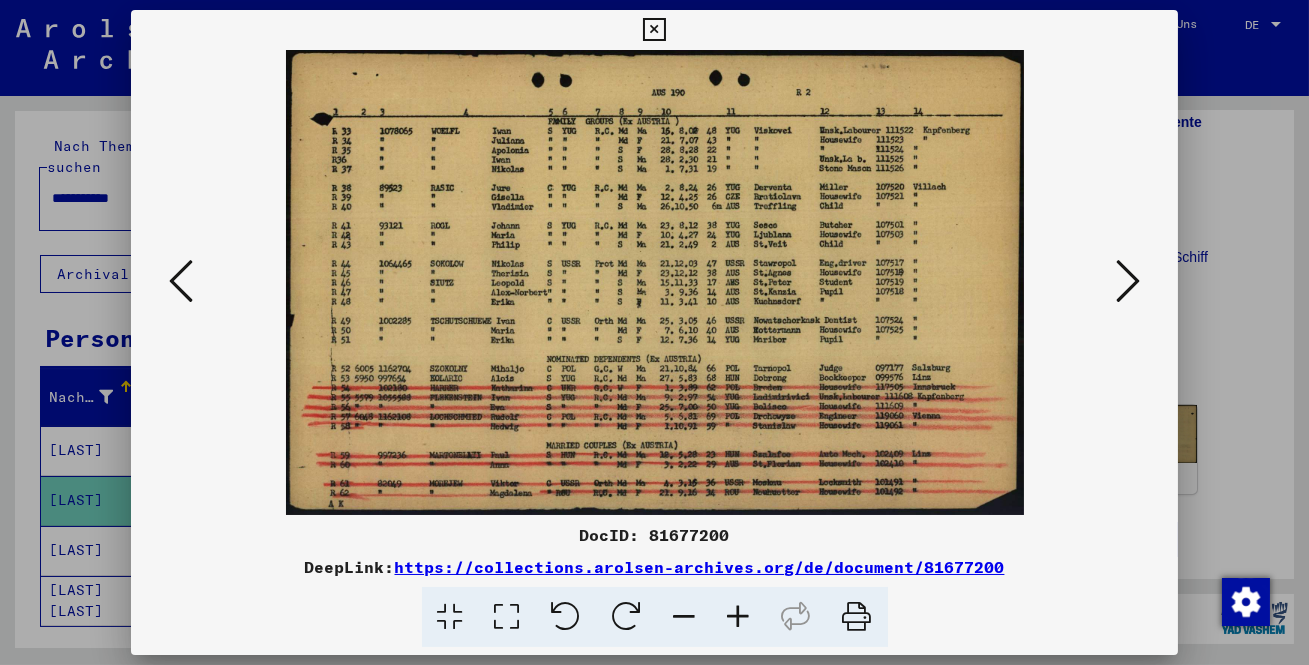 click at bounding box center (507, 617) 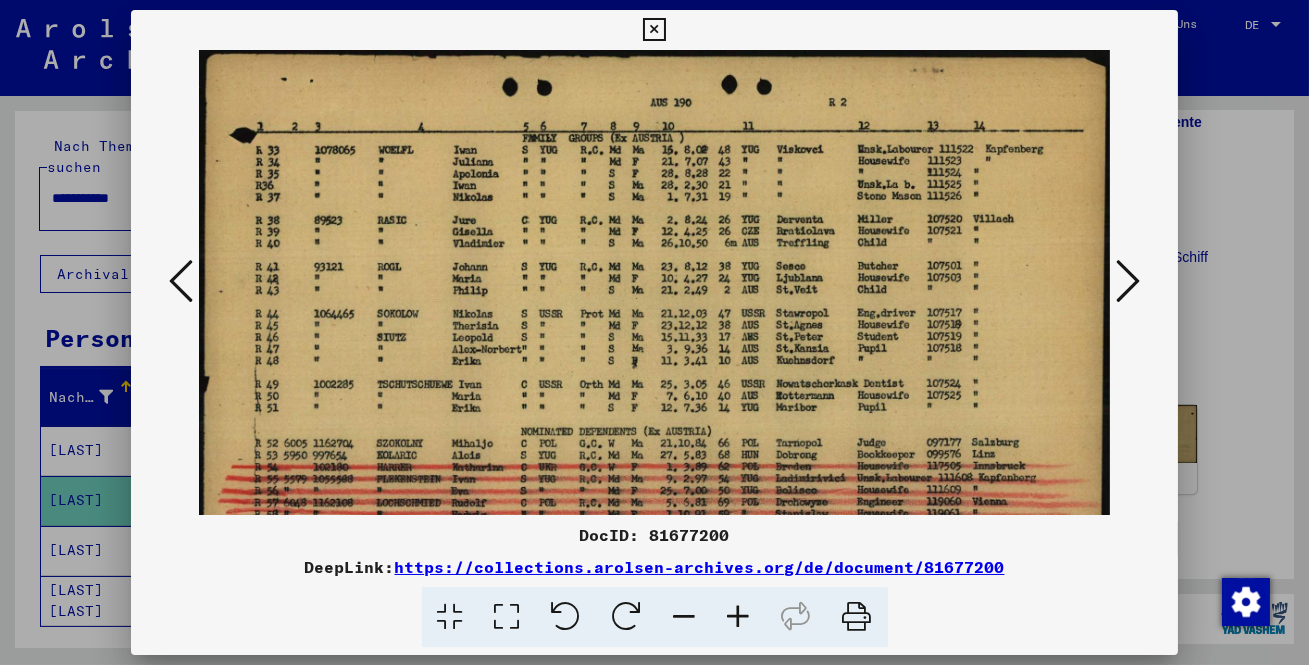 click at bounding box center (739, 617) 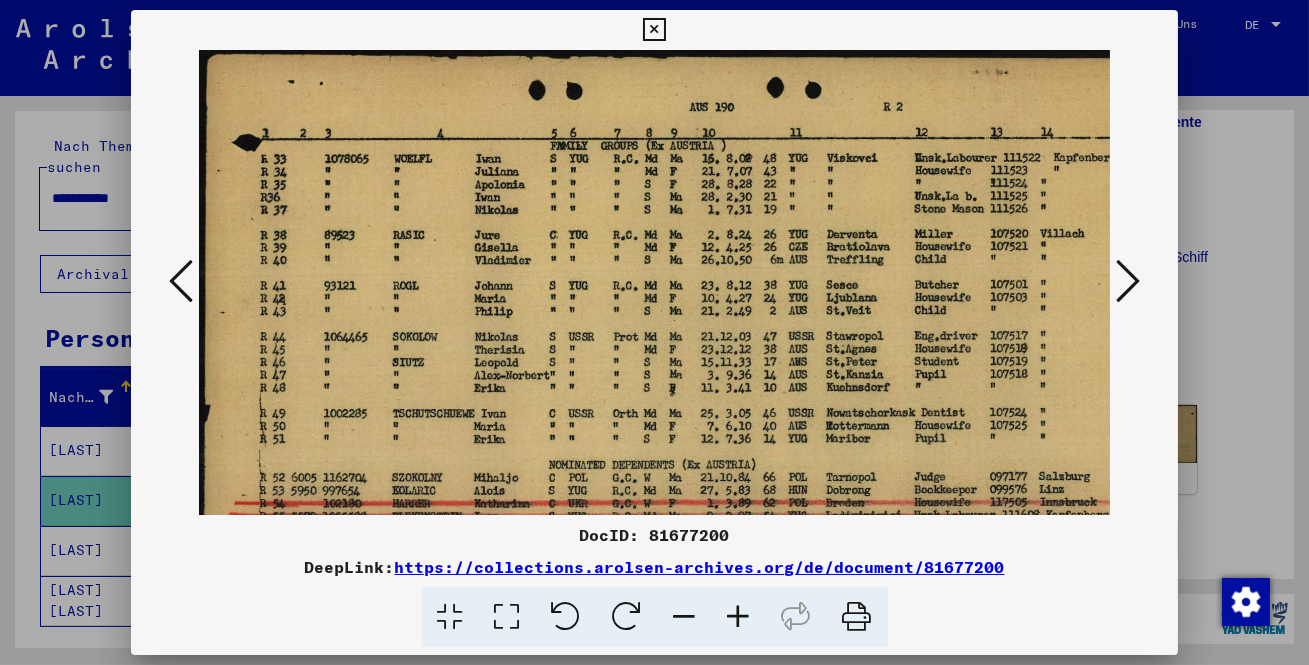 click at bounding box center (739, 617) 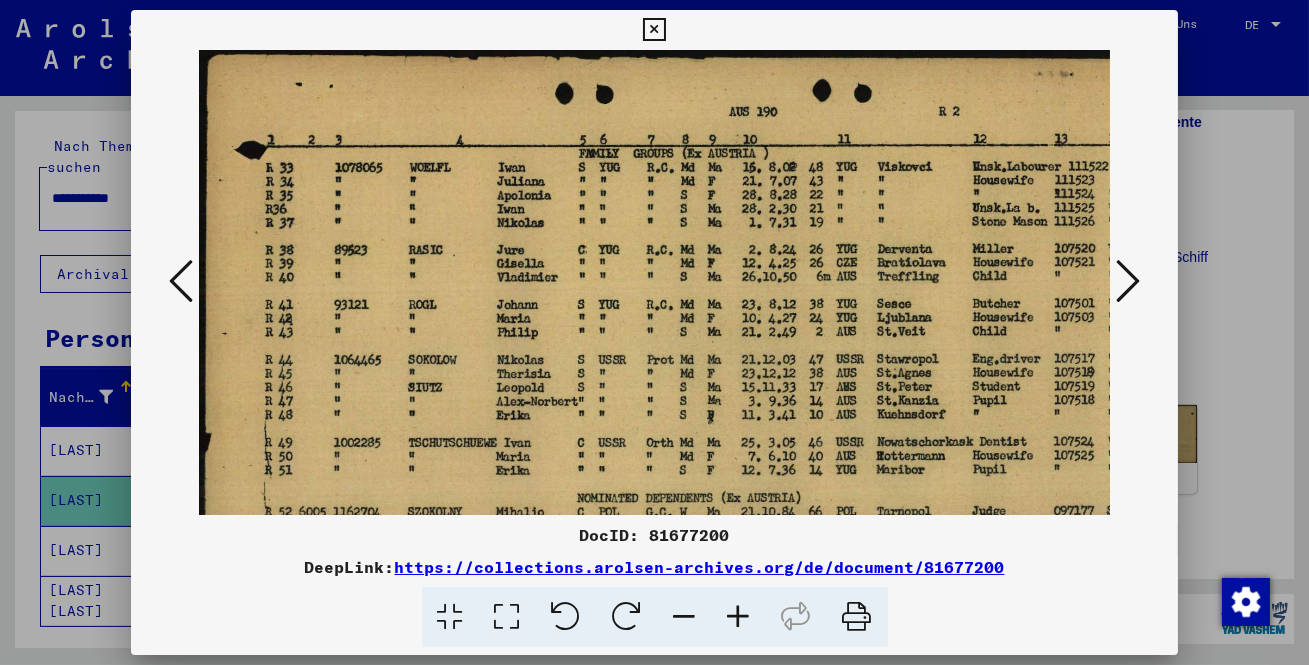 click at bounding box center [739, 617] 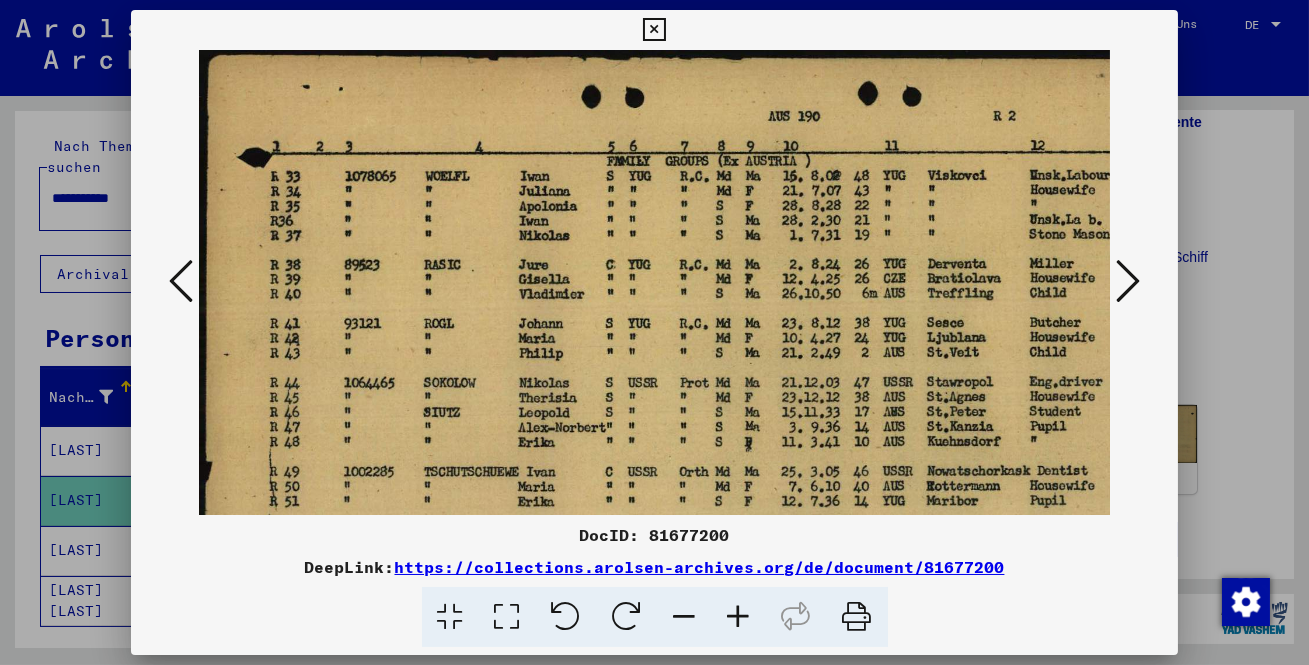click at bounding box center [739, 617] 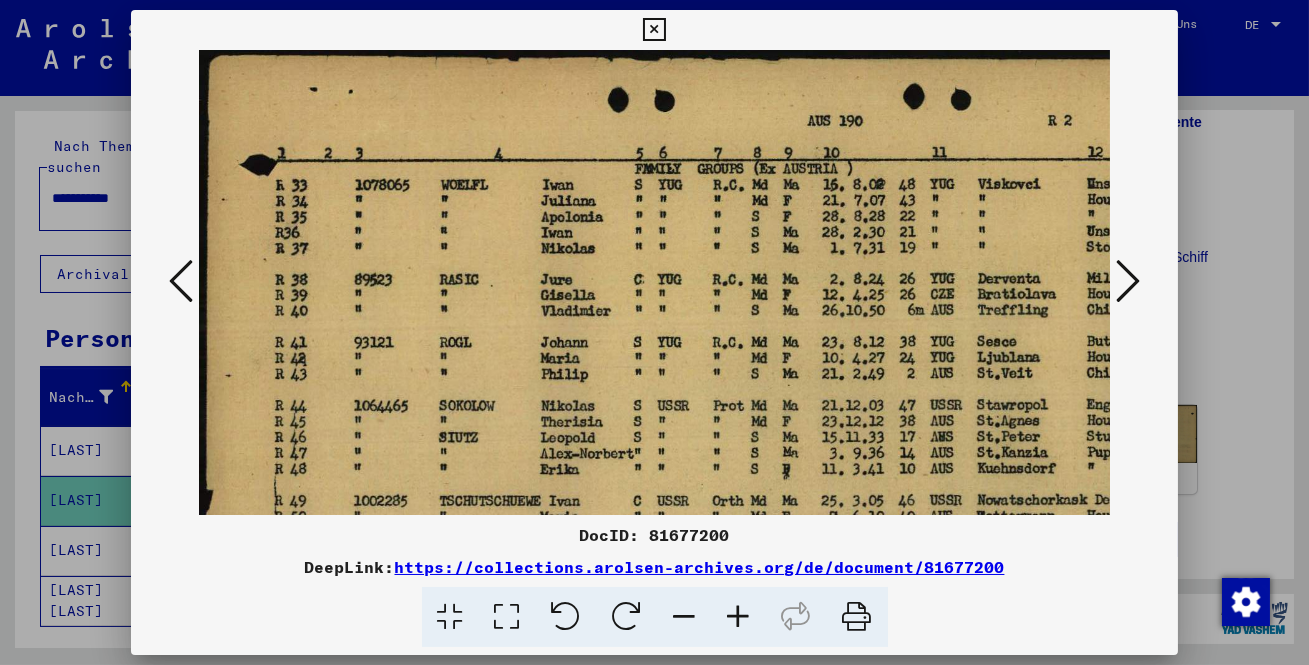 click at bounding box center [739, 617] 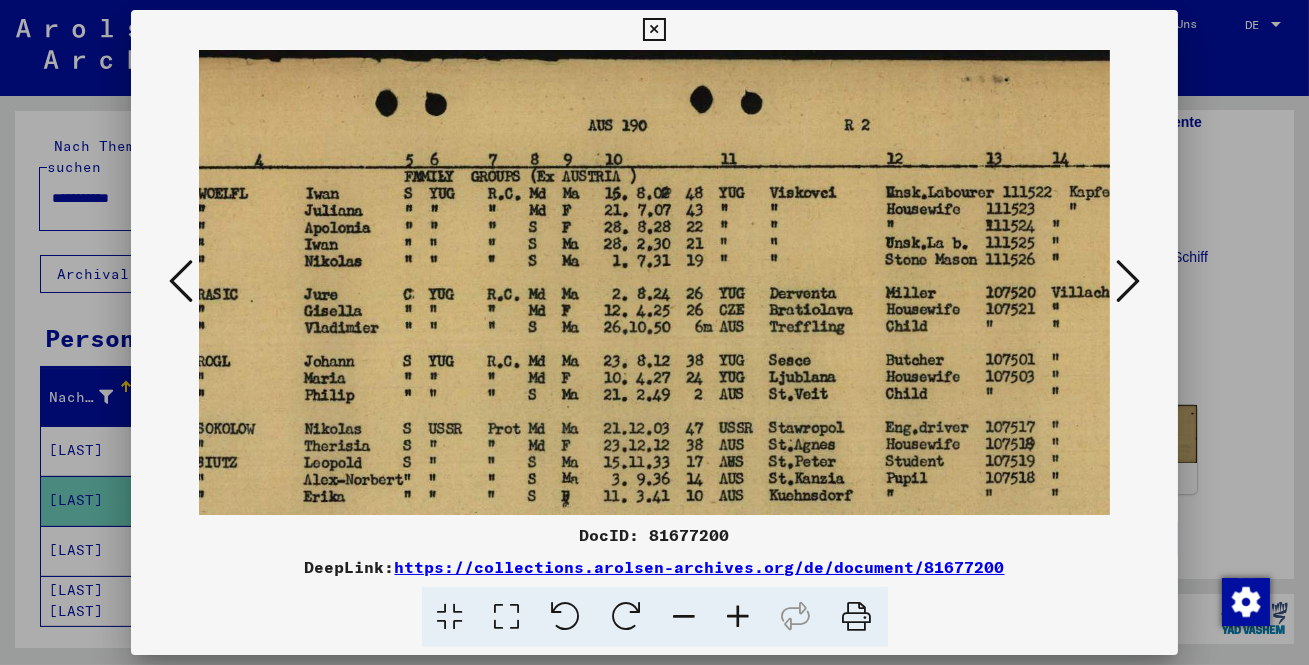scroll, scrollTop: 0, scrollLeft: 187, axis: horizontal 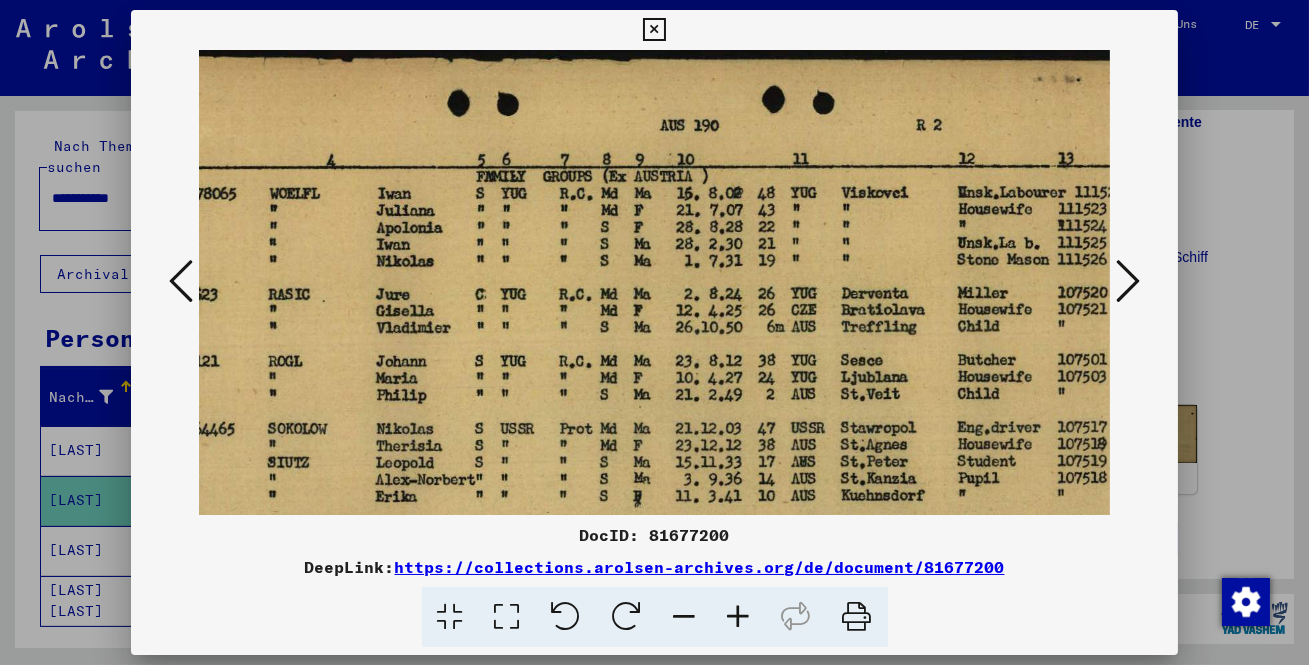 drag, startPoint x: 679, startPoint y: 367, endPoint x: 495, endPoint y: 384, distance: 184.78366 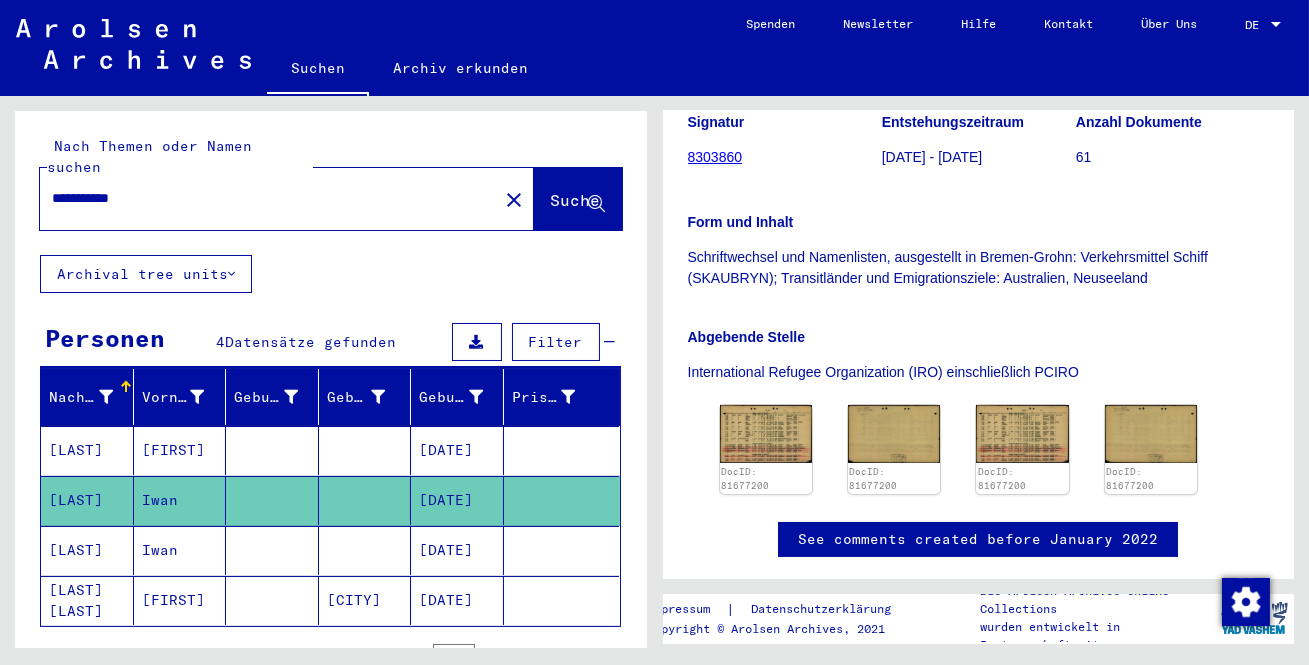 click on "[DATE]" at bounding box center [457, 600] 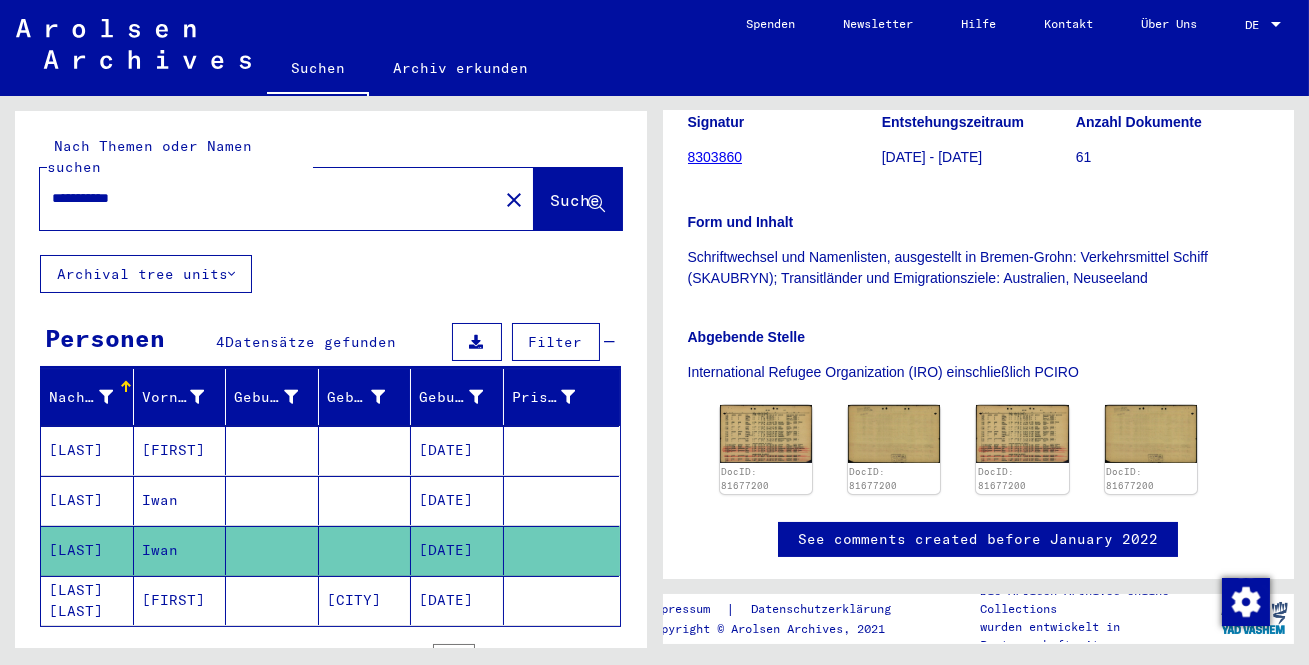 click on "[LAST]" 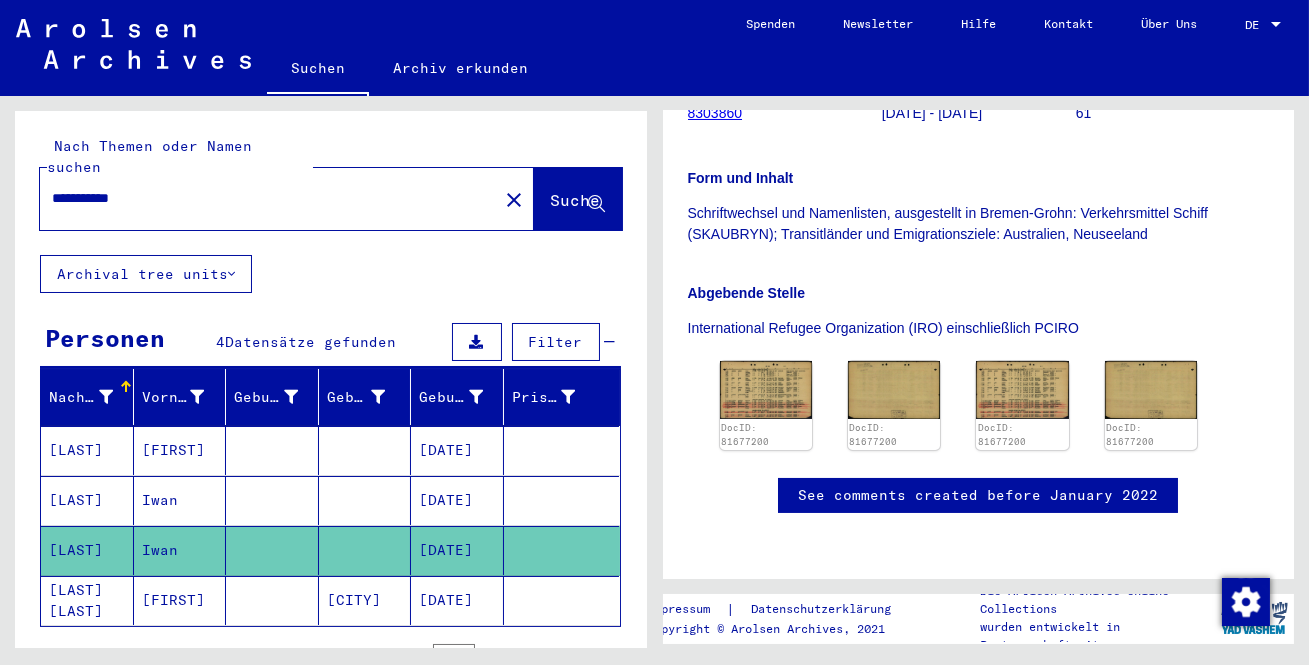 scroll, scrollTop: 636, scrollLeft: 0, axis: vertical 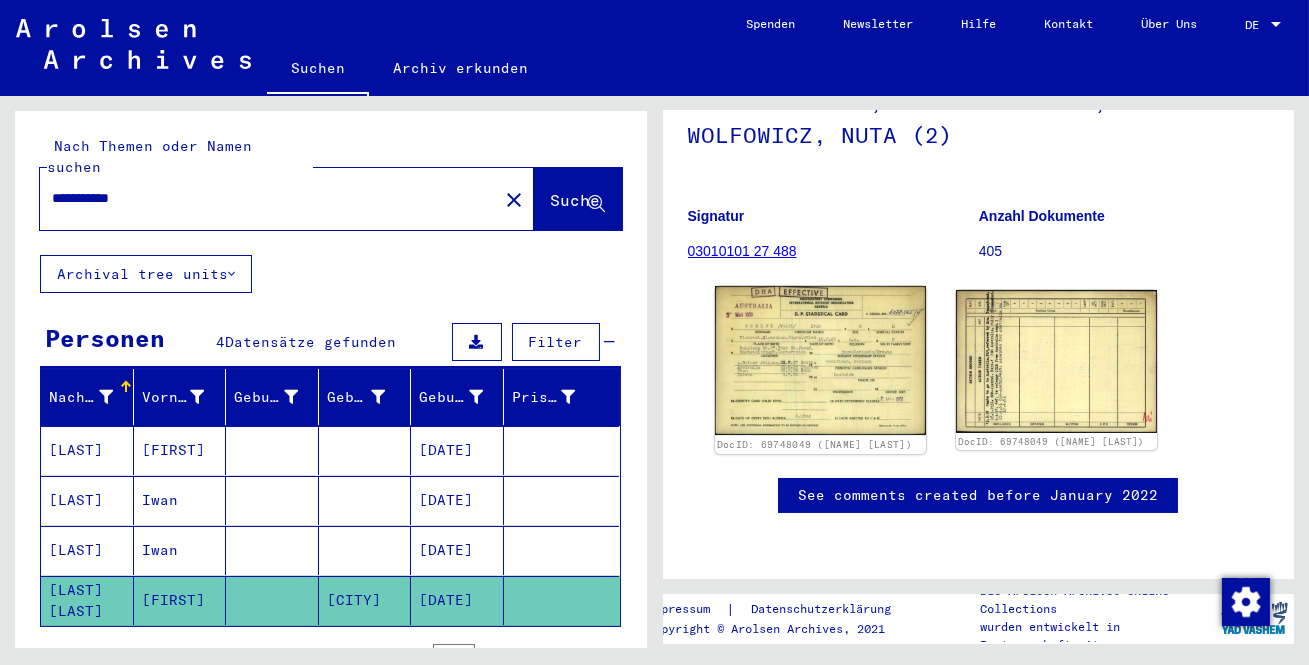 click 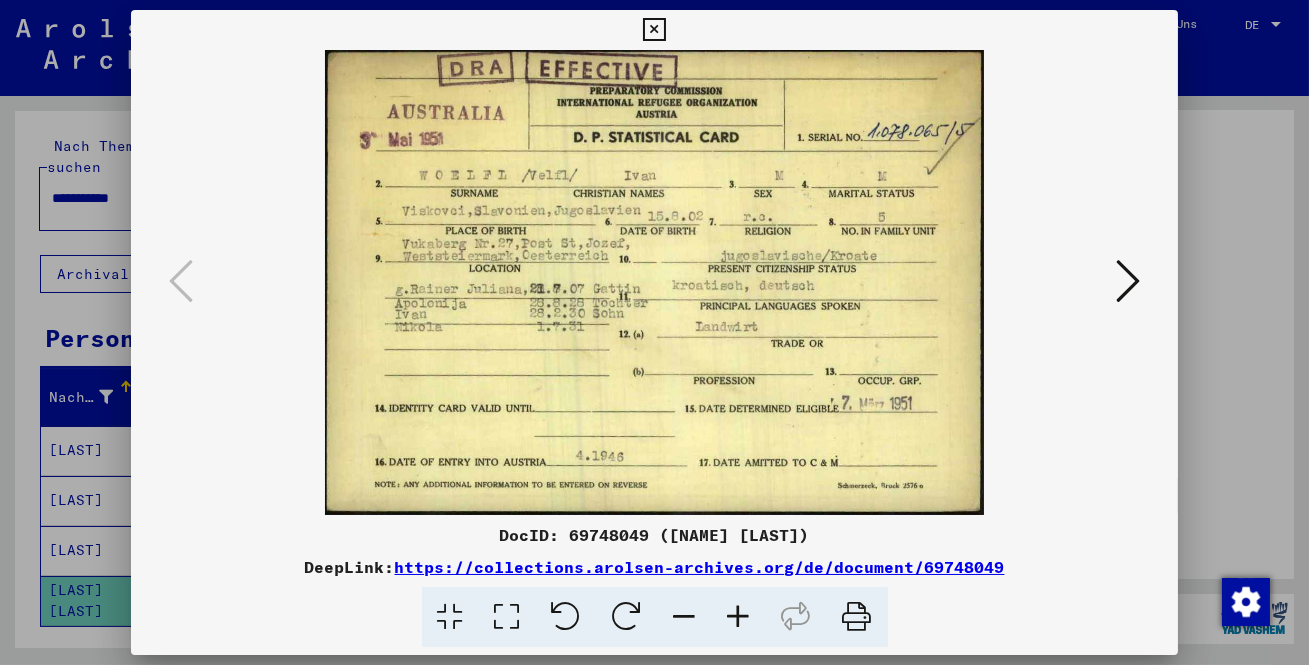 click at bounding box center (739, 617) 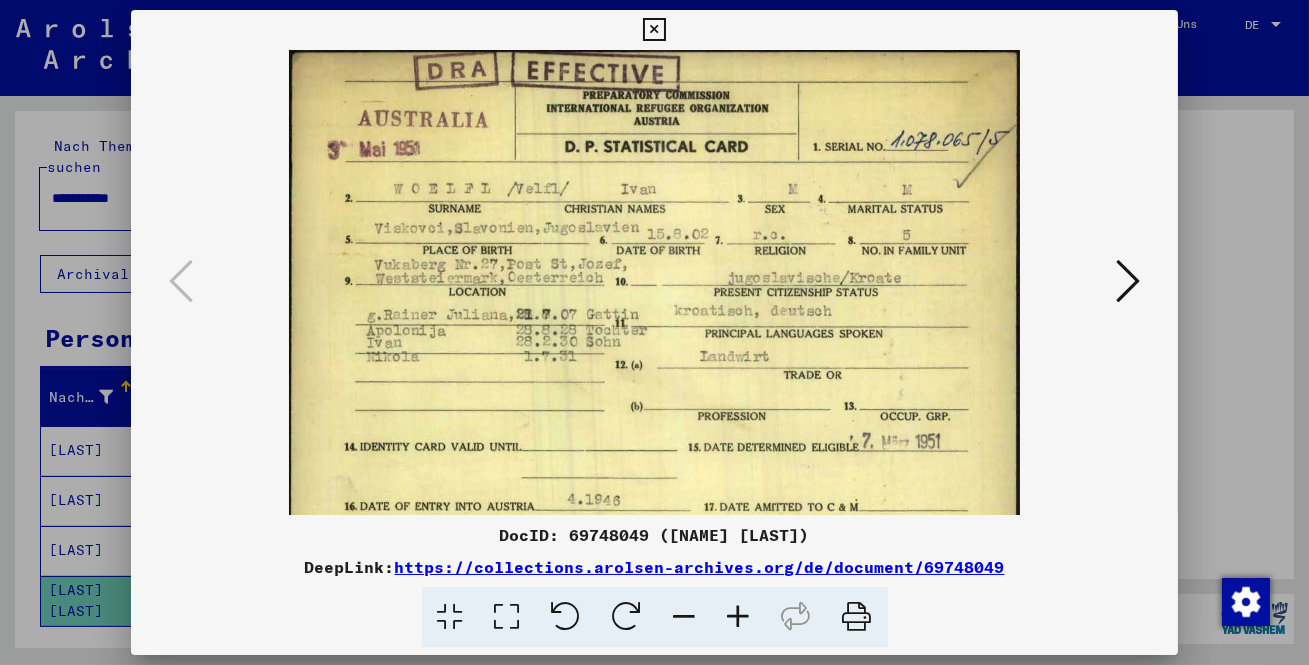 click at bounding box center (739, 617) 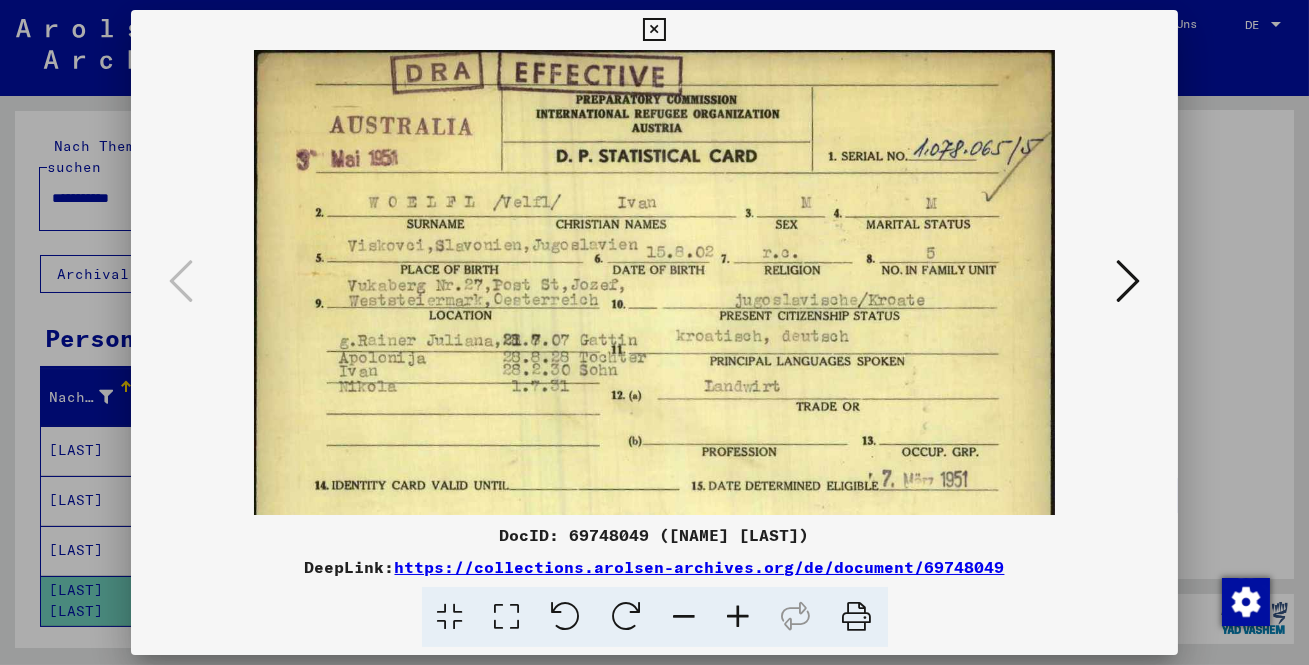 click at bounding box center [739, 617] 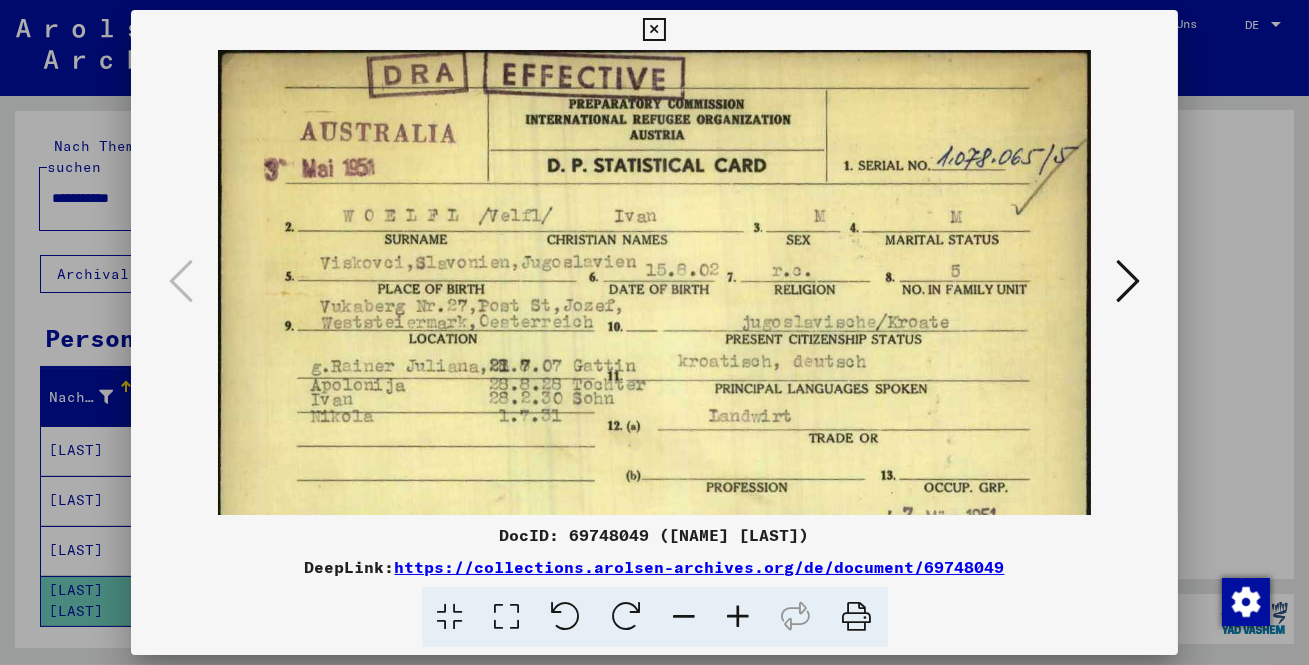 click at bounding box center [739, 617] 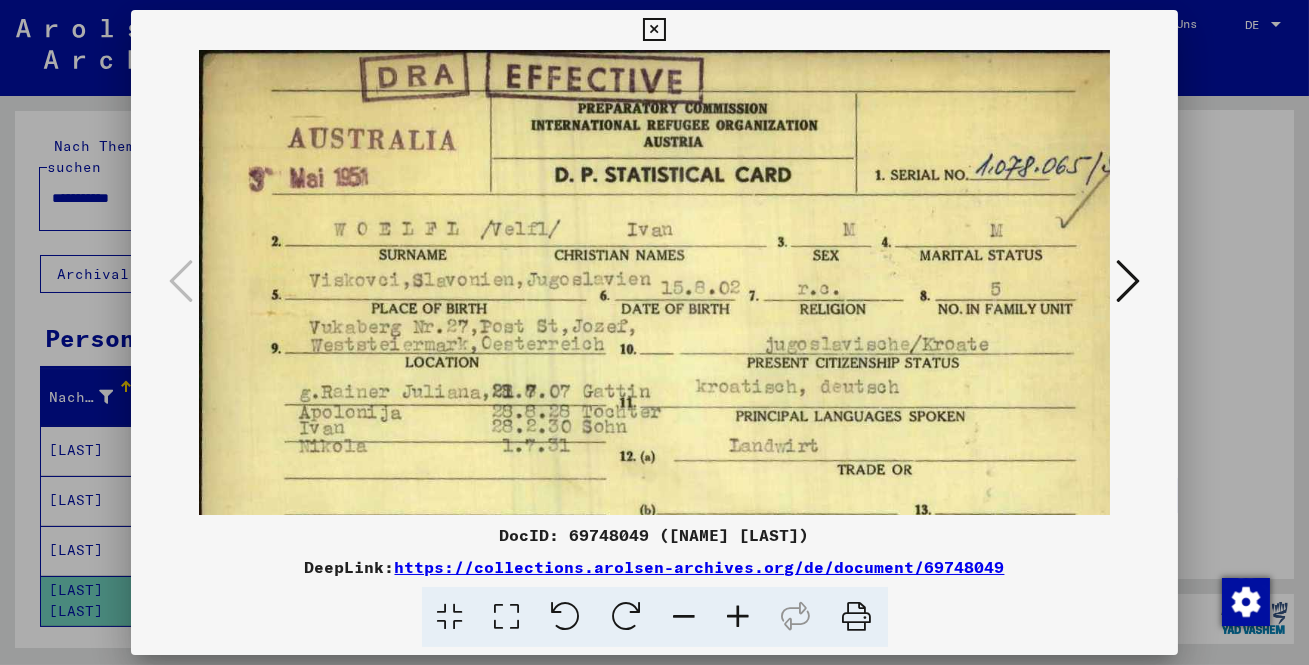 drag, startPoint x: 1137, startPoint y: 476, endPoint x: 1132, endPoint y: 449, distance: 27.45906 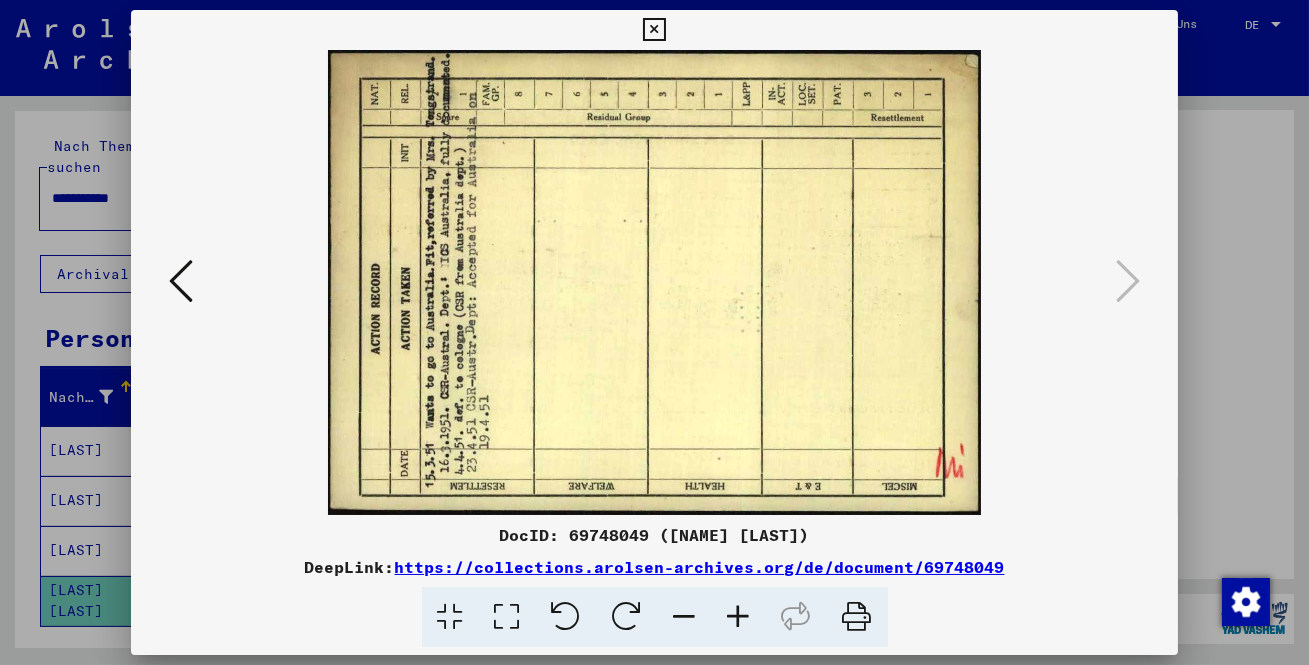 click at bounding box center (654, 30) 